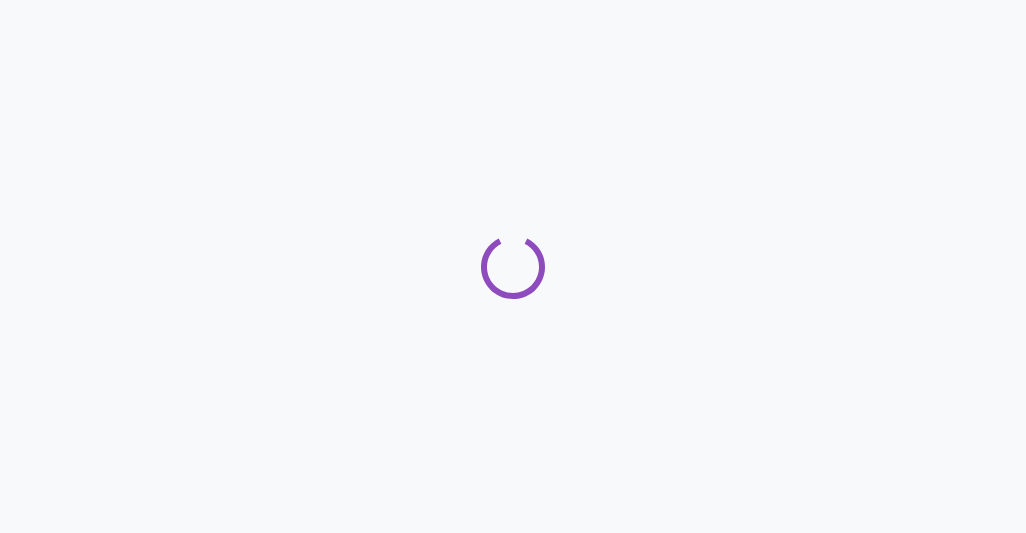 scroll, scrollTop: 0, scrollLeft: 0, axis: both 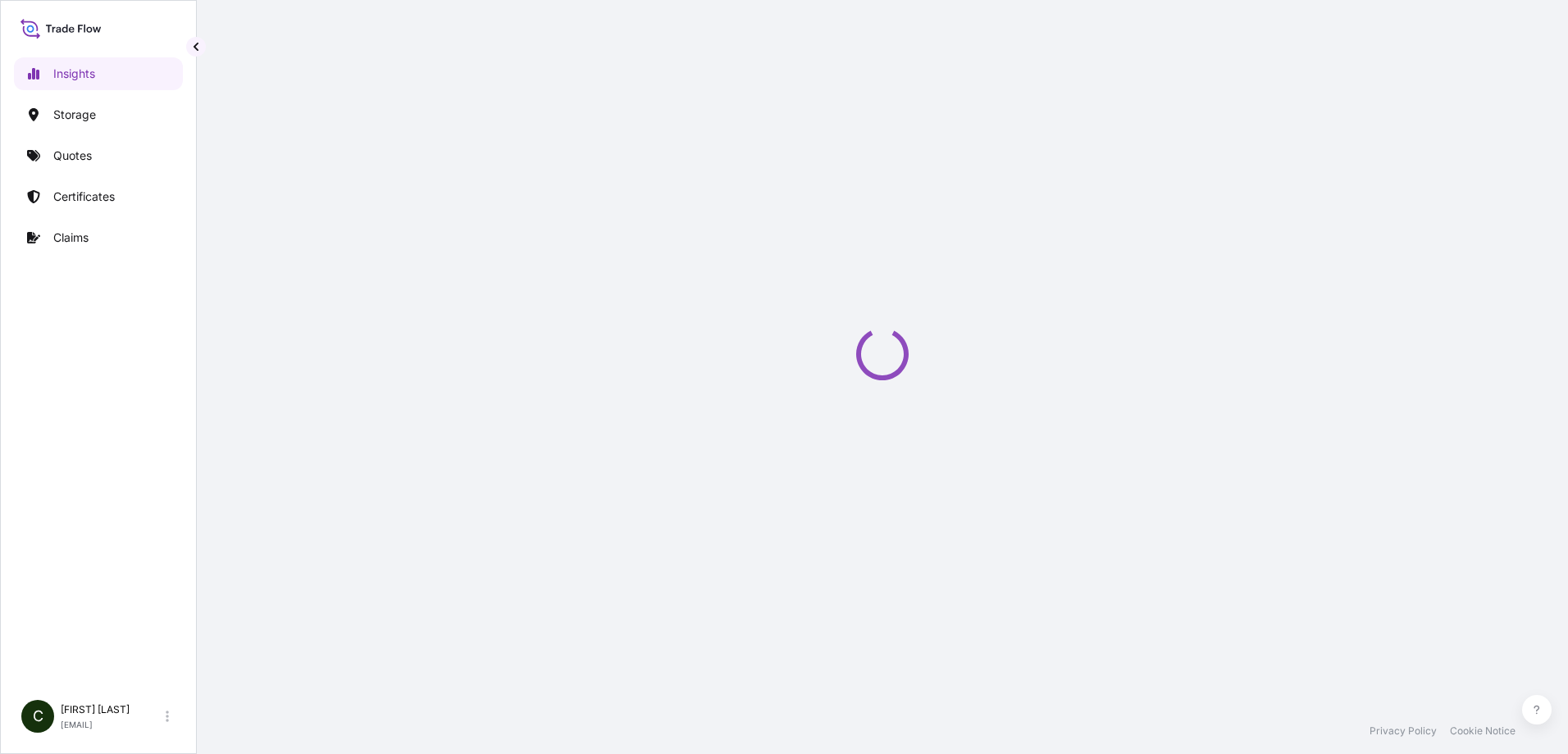 select on "2025" 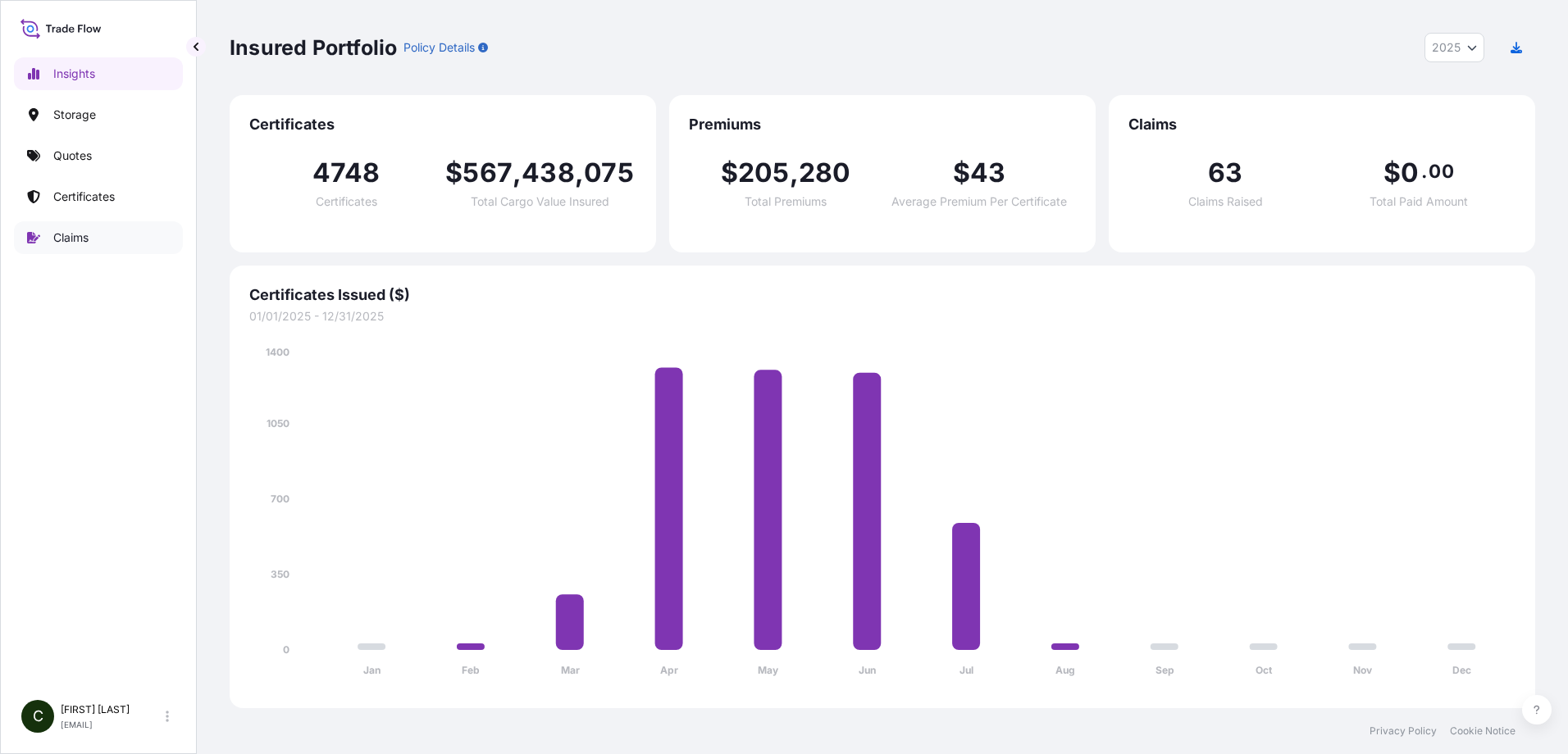 click on "Claims" at bounding box center [71, 238] 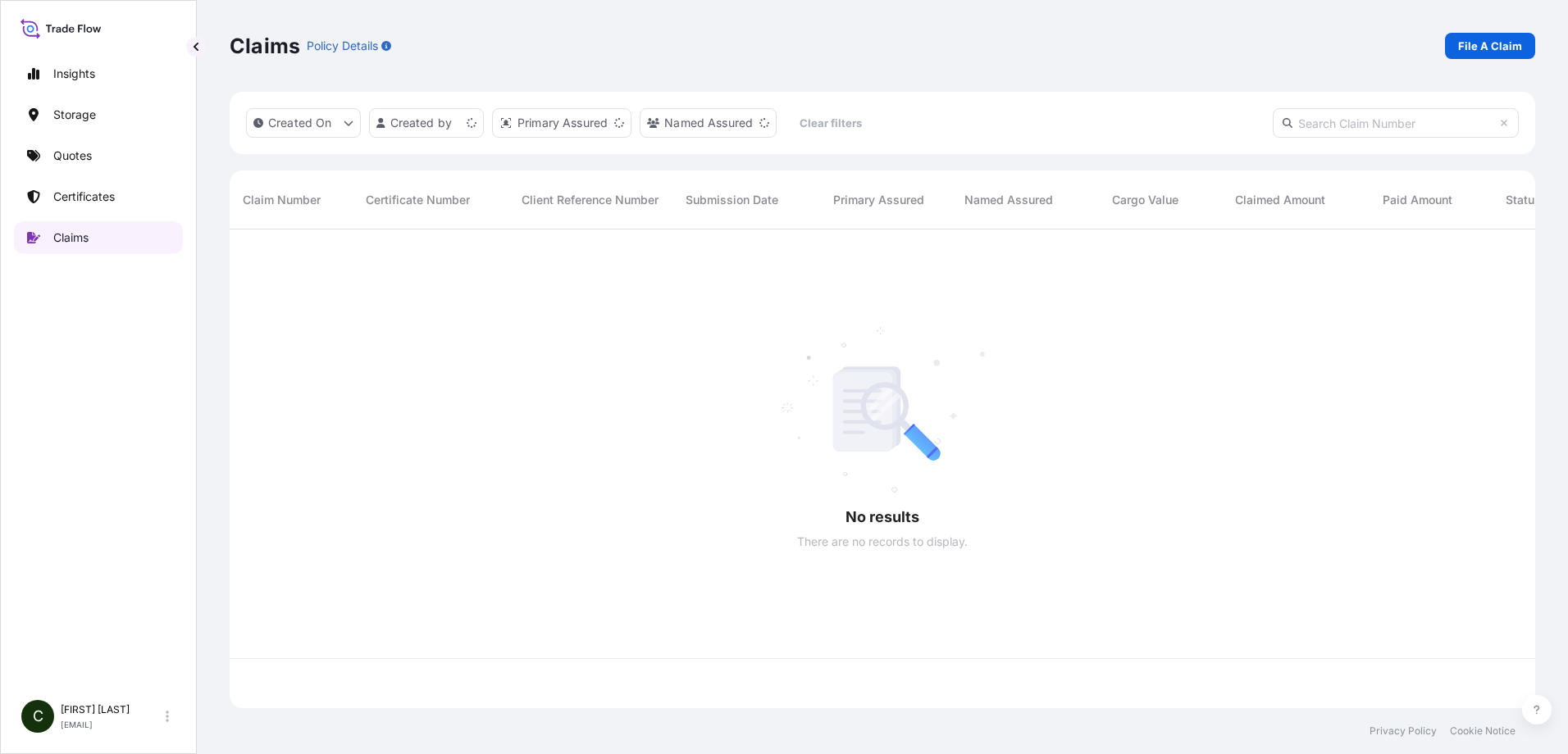 scroll, scrollTop: 13, scrollLeft: 13, axis: both 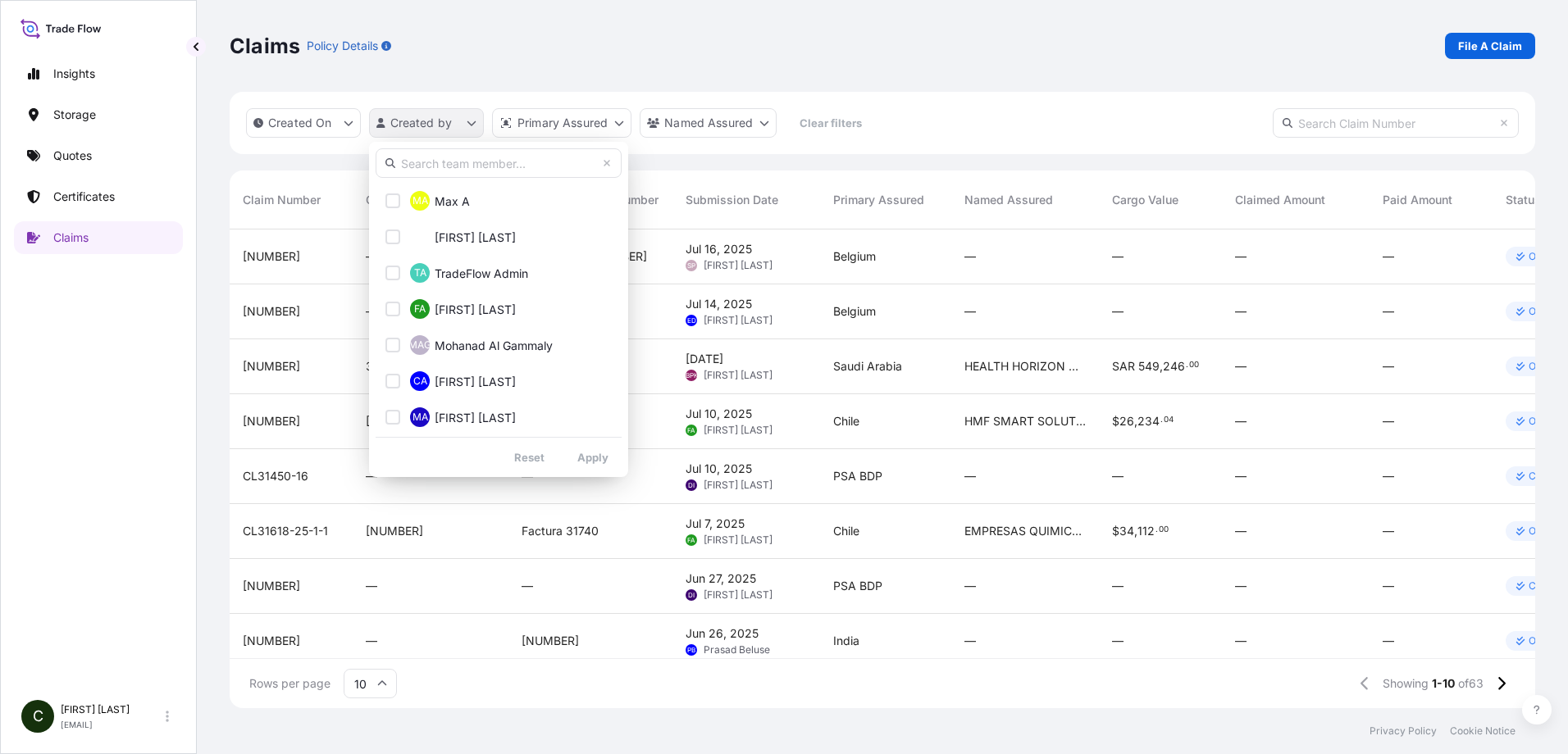 click on "Insights Storage Quotes Certificates Claims C [FIRST] [LAST] [EMAIL] Claims Policy Details File A Claim Created On Created by Primary Assured Named Assured Clear filters Claim Number Certificate Number Client Reference Number Submission Date Primary Assured Named Assured Cargo Value Claimed Amount Paid Amount Status CL31587-2 — 3609632-10 / 773062975 [DATE] SP [FIRST] [LAST] [COUNTRY] — — — — Open CL31587-1 — 200109809 [DATE] ED [FIRST] [LAST] [COUNTRY] — — — — Open CL31614-429-1-5 31614-429-1 SSLS2118 [DATE] BPK [FIRST] [LAST] [COUNTRY] HEALTH HORIZON MEDICAL CARE COMPANY SAR   549 , 246 . 00 — — Open CL31618-27-1-2 31618-27-1 — [DATE] FA [FIRST] [LAST] [COUNTRY] HMF SMART SOLUTIONS SPA $ 26 , 234 . 04 — — Open CL31450-16 — — [DATE] DI [FIRST] [LAST] PSA BDP — — — — Closed CL31618-25-1-1 31618-25-1 Factura 31740 [DATE] FA [FIRST] [LAST] [COUNTRY] EMPRESAS QUIMICAS CERQUIM S.p.A. $ 34 , 112 . 00 — — —" at bounding box center (784, 377) 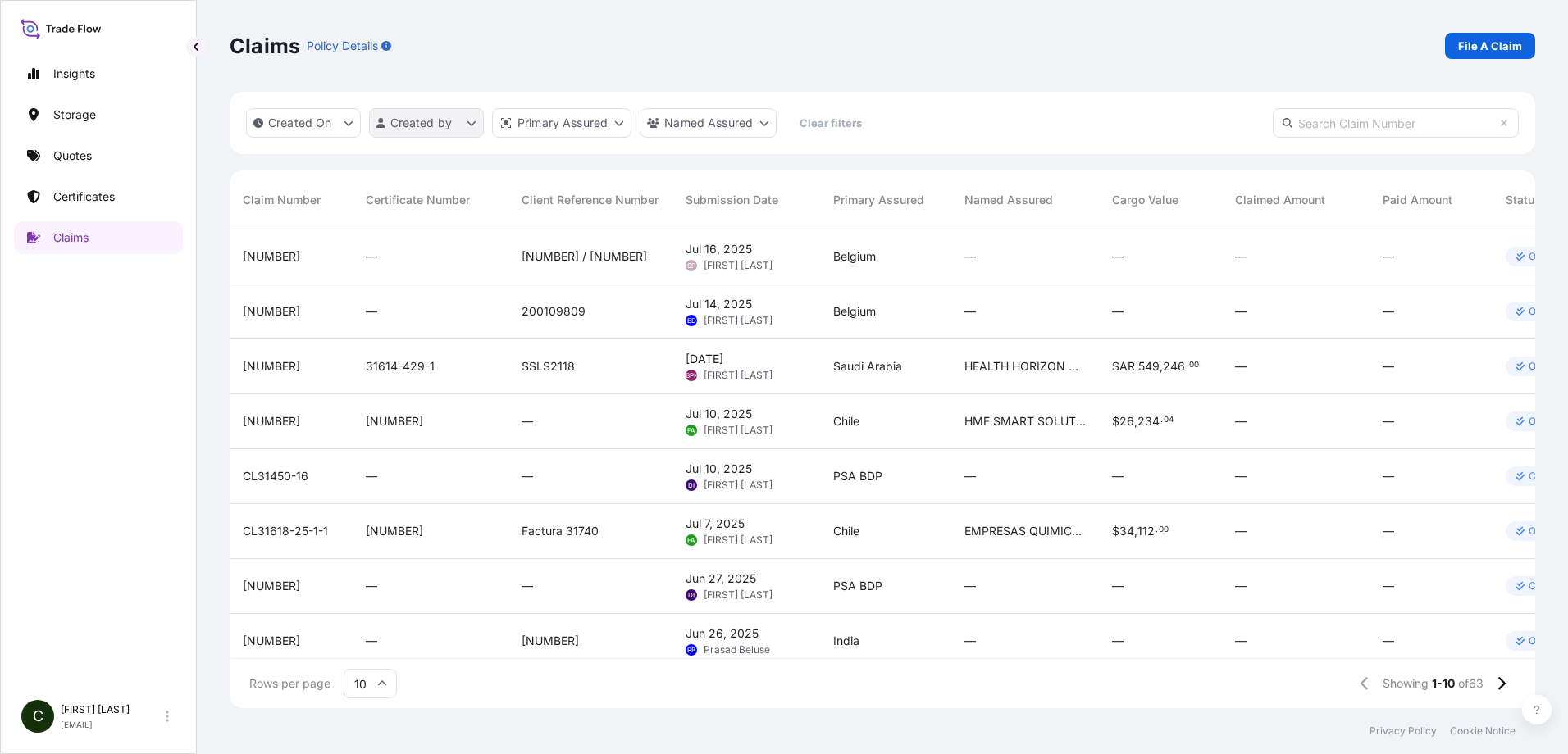 click on "Insights Storage Quotes Certificates Claims C [FIRST] [LAST] [EMAIL] Claims Policy Details File A Claim Created On Created by Primary Assured Named Assured Clear filters Claim Number Certificate Number Client Reference Number Submission Date Primary Assured Named Assured Cargo Value Claimed Amount Paid Amount Status CL31587-2 — 3609632-10 / 773062975 [DATE] SP [FIRST] [LAST] [COUNTRY] — — — — Open CL31587-1 — 200109809 [DATE] ED [FIRST] [LAST] [COUNTRY] — — — — Open CL31614-429-1-5 31614-429-1 SSLS2118 [DATE] BPK [FIRST] [LAST] [COUNTRY] HEALTH HORIZON MEDICAL CARE COMPANY SAR   549 , 246 . 00 — — Open CL31618-27-1-2 31618-27-1 — [DATE] FA [FIRST] [LAST] [COUNTRY] HMF SMART SOLUTIONS SPA $ 26 , 234 . 04 — — Open CL31450-16 — — [DATE] DI [FIRST] [LAST] PSA BDP — — — — Closed CL31618-25-1-1 31618-25-1 Factura 31740 [DATE] FA [FIRST] [LAST] [COUNTRY] EMPRESAS QUIMICAS CERQUIM S.p.A. $ 34 , 112 . 00 — — —" at bounding box center (784, 377) 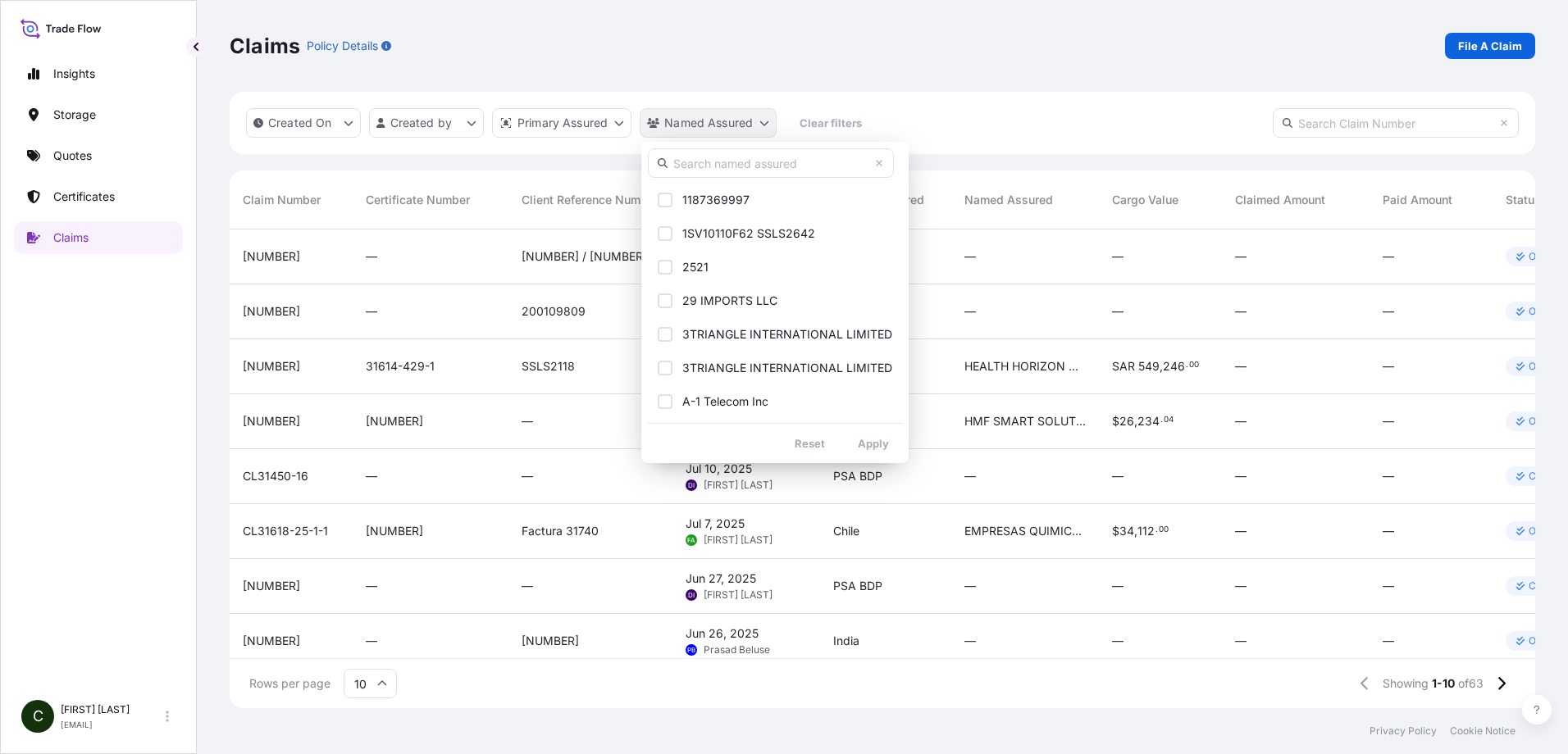 click on "Insights Storage Quotes Certificates Claims C [FIRST] [LAST] [EMAIL] Claims Policy Details File A Claim Created On Created by Primary Assured Named Assured Clear filters Claim Number Certificate Number Client Reference Number Submission Date Primary Assured Named Assured Cargo Value Claimed Amount Paid Amount Status CL31587-2 — 3609632-10 / 773062975 [DATE] SP [FIRST] [LAST] [COUNTRY] — — — — Open CL31587-1 — 200109809 [DATE] ED [FIRST] [LAST] [COUNTRY] — — — — Open CL31614-429-1-5 31614-429-1 SSLS2118 [DATE] BPK [FIRST] [LAST] [COUNTRY] HEALTH HORIZON MEDICAL CARE COMPANY SAR   549 , 246 . 00 — — Open CL31618-27-1-2 31618-27-1 — [DATE] FA [FIRST] [LAST] [COUNTRY] HMF SMART SOLUTIONS SPA $ 26 , 234 . 04 — — Open CL31450-16 — — [DATE] DI [FIRST] [LAST] PSA BDP — — — — Closed CL31618-25-1-1 31618-25-1 Factura 31740 [DATE] FA [FIRST] [LAST] [COUNTRY] EMPRESAS QUIMICAS CERQUIM S.p.A. $ 34 , 112 . 00 — — —" at bounding box center (784, 377) 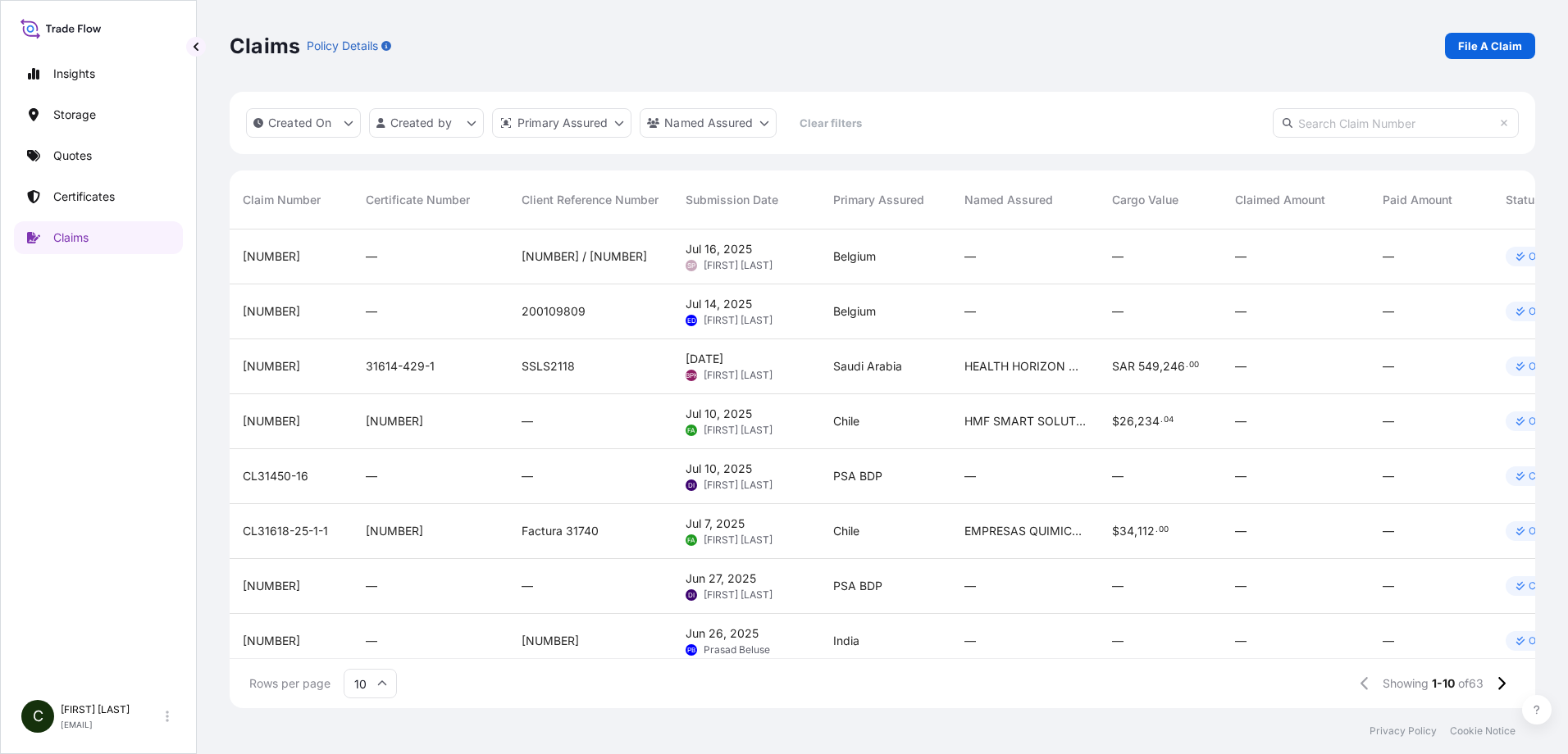 click on "Insights Storage Quotes Certificates Claims C [FIRST] [LAST] [EMAIL] Claims Policy Details File A Claim Created On Created by Primary Assured Named Assured Clear filters Claim Number Certificate Number Client Reference Number Submission Date Primary Assured Named Assured Cargo Value Claimed Amount Paid Amount Status CL31587-2 — 3609632-10 / 773062975 [DATE] SP [FIRST] [LAST] [COUNTRY] — — — — Open CL31587-1 — 200109809 [DATE] ED [FIRST] [LAST] [COUNTRY] — — — — Open CL31614-429-1-5 31614-429-1 SSLS2118 [DATE] BPK [FIRST] [LAST] [COUNTRY] HEALTH HORIZON MEDICAL CARE COMPANY SAR   549 , 246 . 00 — — Open CL31618-27-1-2 31618-27-1 — [DATE] FA [FIRST] [LAST] [COUNTRY] HMF SMART SOLUTIONS SPA $ 26 , 234 . 04 — — Open CL31450-16 — — [DATE] DI [FIRST] [LAST] PSA BDP — — — — Closed CL31618-25-1-1 31618-25-1 Factura 31740 [DATE] FA [FIRST] [LAST] [COUNTRY] EMPRESAS QUIMICAS CERQUIM S.p.A. $ 34 , 112 . 00 — — —" at bounding box center (784, 377) 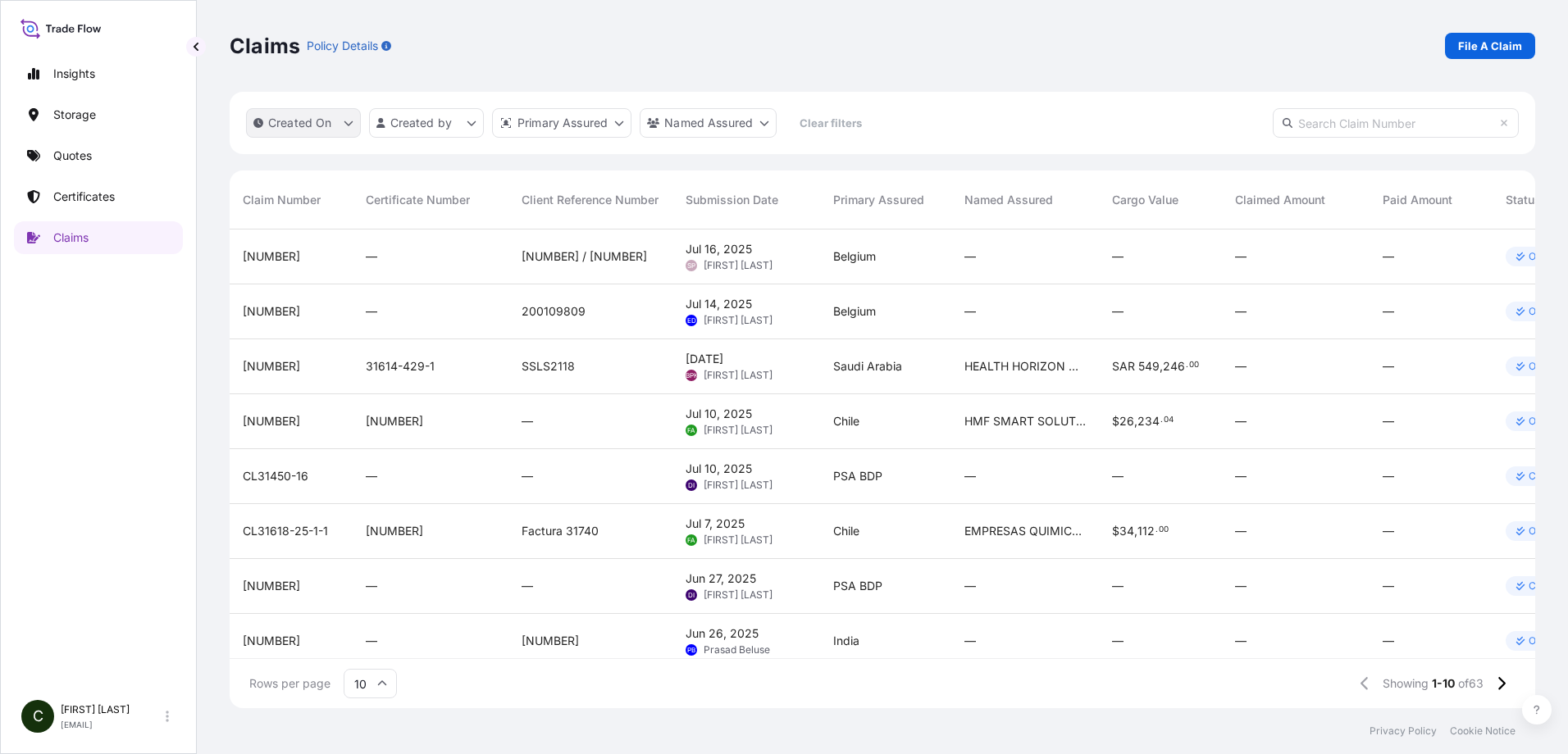 click 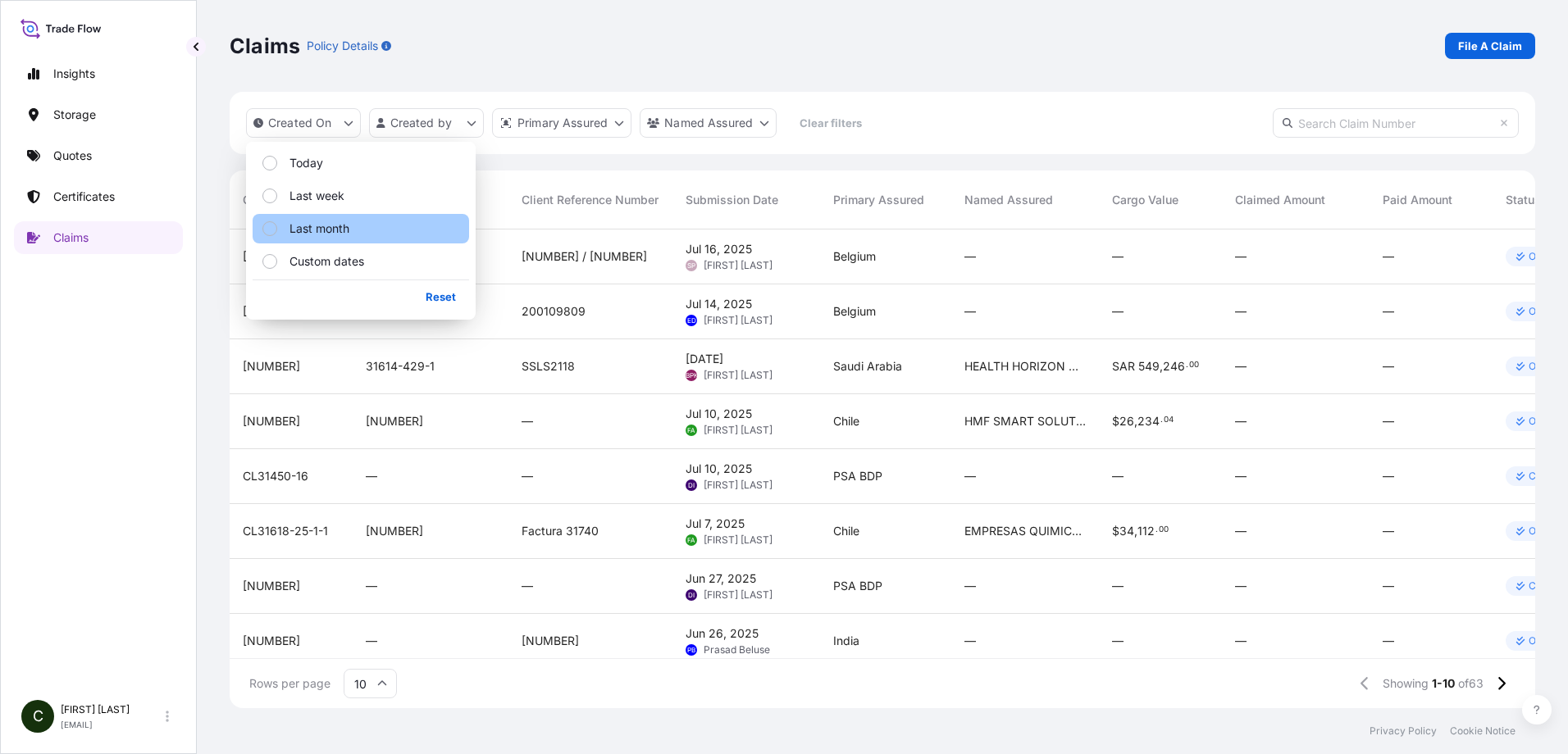 click at bounding box center [270, 229] 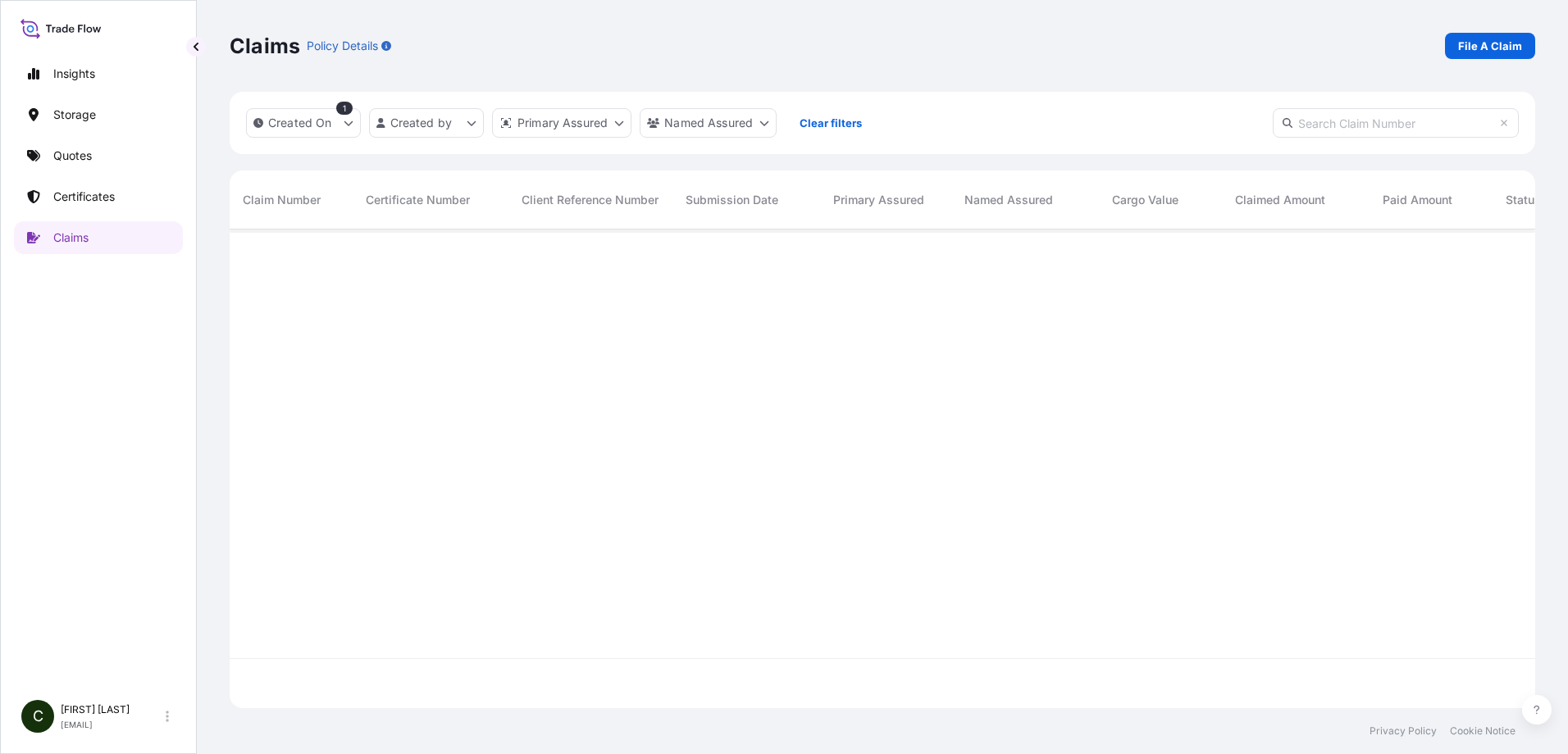 click on "Claims Policy Details File A Claim" at bounding box center (882, 46) 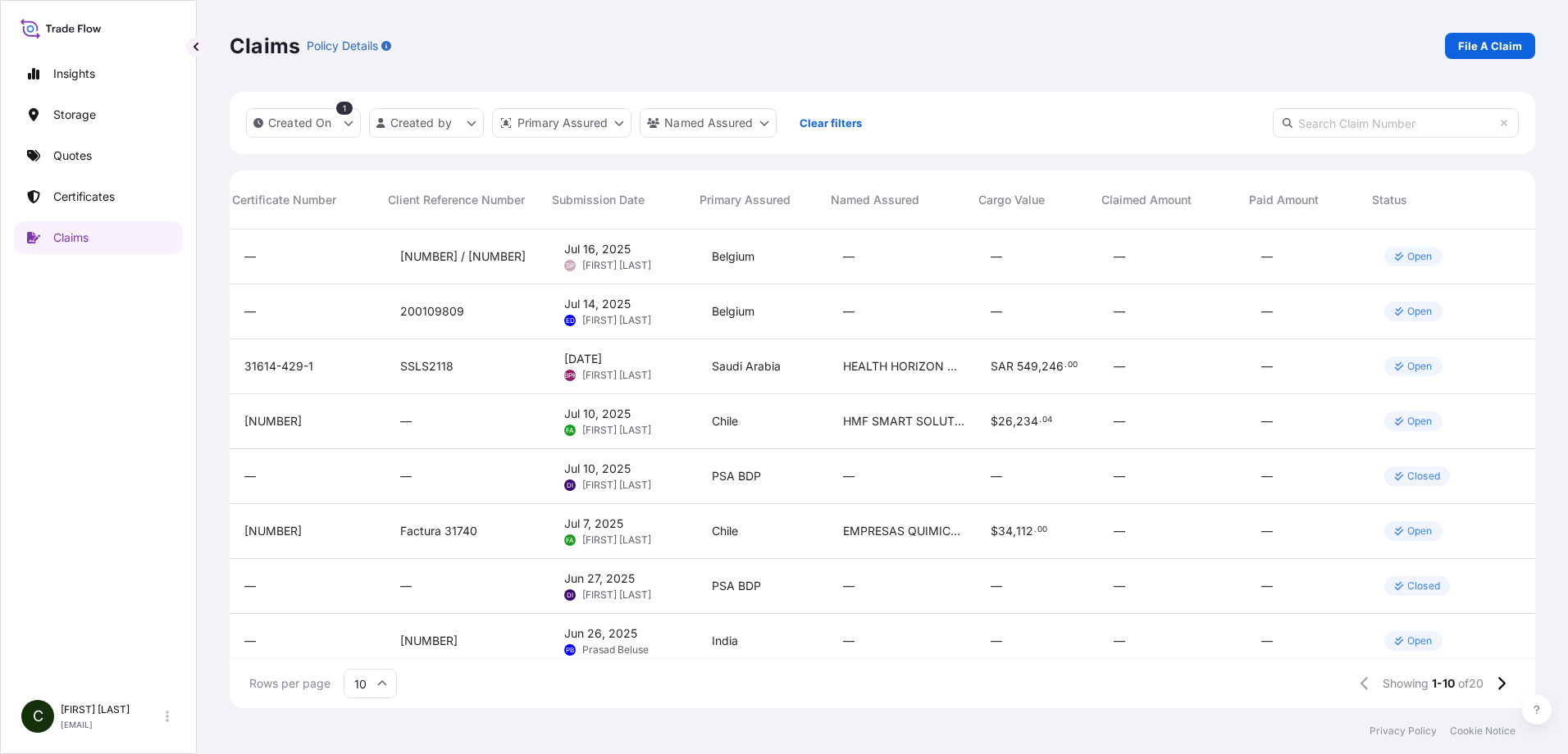 scroll, scrollTop: 0, scrollLeft: 134, axis: horizontal 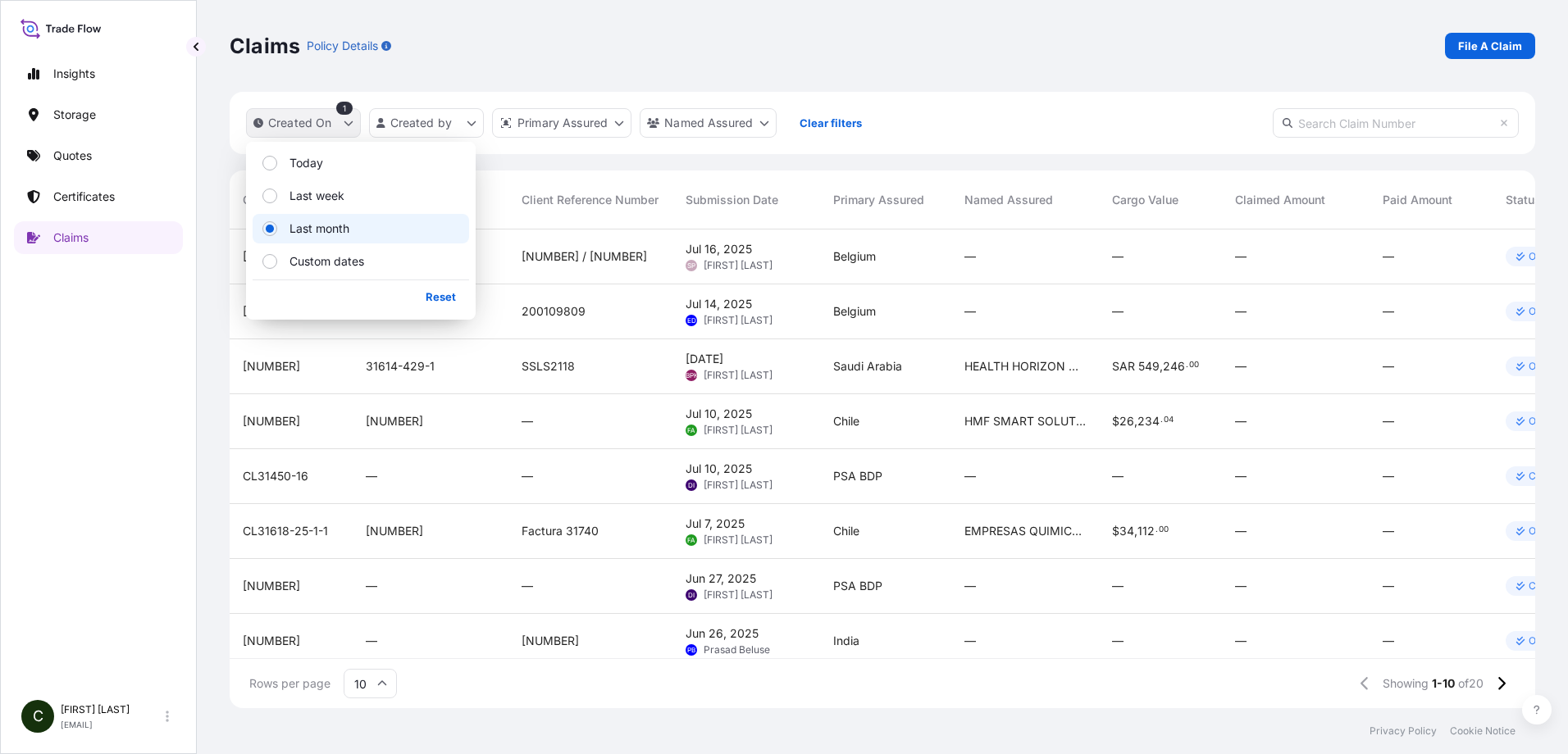 click on "Created On" at bounding box center [300, 123] 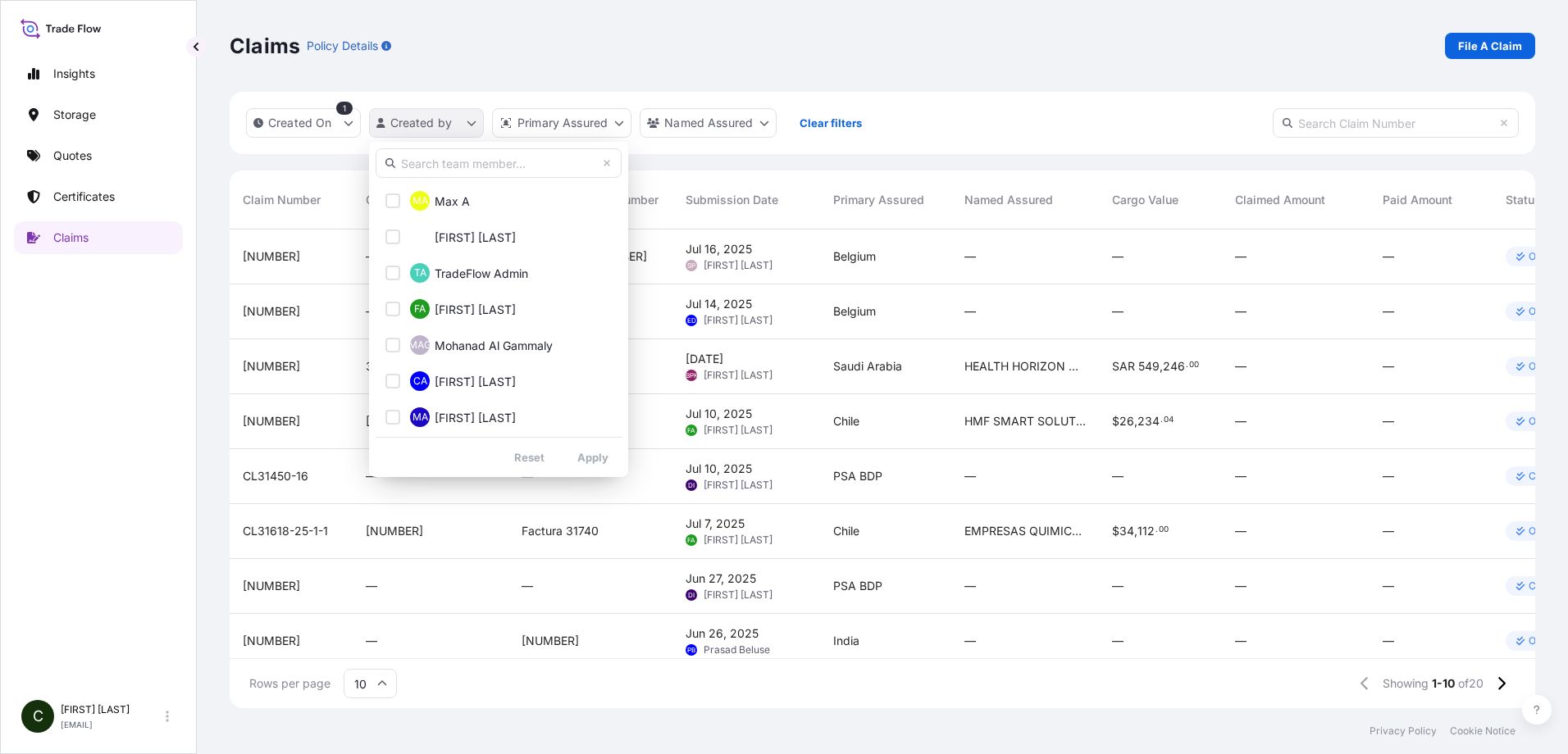 click on "Insights Storage Quotes Certificates Claims C [FIRST] [LAST] [EMAIL] Claims Policy Details File A Claim Created On Created by Primary Assured Named Assured Clear filters Claim Number Certificate Number Client Reference Number Submission Date Primary Assured Named Assured Cargo Value Claimed Amount Paid Amount Status CL31587-2 — 3609632-10 / 773062975 [DATE] SP [FIRST] [LAST] [COUNTRY] — — — — Open CL31587-1 — 200109809 [DATE] ED [FIRST] [LAST] [COUNTRY] — — — — Open CL31614-429-1-5 31614-429-1 SSLS2118 [DATE] BPK [FIRST] [LAST] [COUNTRY] HEALTH HORIZON MEDICAL CARE COMPANY SAR   549 , 246 . 00 — — Open CL31618-27-1-2 31618-27-1 — [DATE] FA [FIRST] [LAST] [COUNTRY] HMF SMART SOLUTIONS SPA $ 26 , 234 . 04 — — Open CL31450-16 — — [DATE] DI [FIRST] [LAST] PSA BDP — — — — Closed CL31618-25-1-1 31618-25-1 Factura 31740 [DATE] FA [FIRST] [LAST] [COUNTRY] EMPRESAS QUIMICAS CERQUIM S.p.A. $ 34 , 112 . 00 — — —" at bounding box center (784, 377) 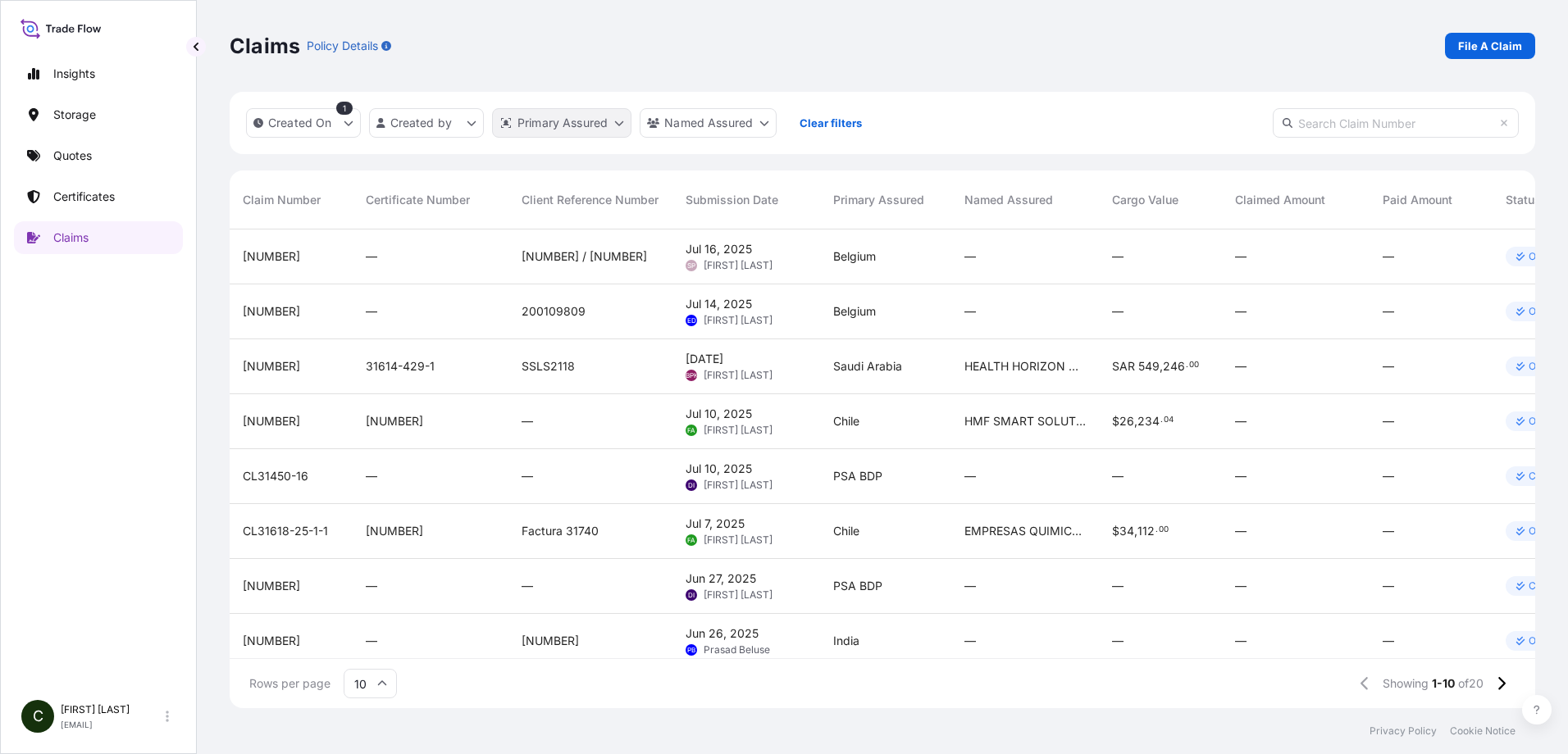 click on "Insights Storage Quotes Certificates Claims C [FIRST] [LAST] [EMAIL] Claims Policy Details File A Claim Created On Created by Primary Assured Named Assured Clear filters Claim Number Certificate Number Client Reference Number Submission Date Primary Assured Named Assured Cargo Value Claimed Amount Paid Amount Status CL31587-2 — 3609632-10 / 773062975 [DATE] SP [FIRST] [LAST] [COUNTRY] — — — — Open CL31587-1 — 200109809 [DATE] ED [FIRST] [LAST] [COUNTRY] — — — — Open CL31614-429-1-5 31614-429-1 SSLS2118 [DATE] BPK [FIRST] [LAST] [COUNTRY] HEALTH HORIZON MEDICAL CARE COMPANY SAR   549 , 246 . 00 — — Open CL31618-27-1-2 31618-27-1 — [DATE] FA [FIRST] [LAST] [COUNTRY] HMF SMART SOLUTIONS SPA $ 26 , 234 . 04 — — Open CL31450-16 — — [DATE] DI [FIRST] [LAST] PSA BDP — — — — Closed CL31618-25-1-1 31618-25-1 Factura 31740 [DATE] FA [FIRST] [LAST] [COUNTRY] EMPRESAS QUIMICAS CERQUIM S.p.A. $ 34 , 112 . 00 — — —" at bounding box center (784, 377) 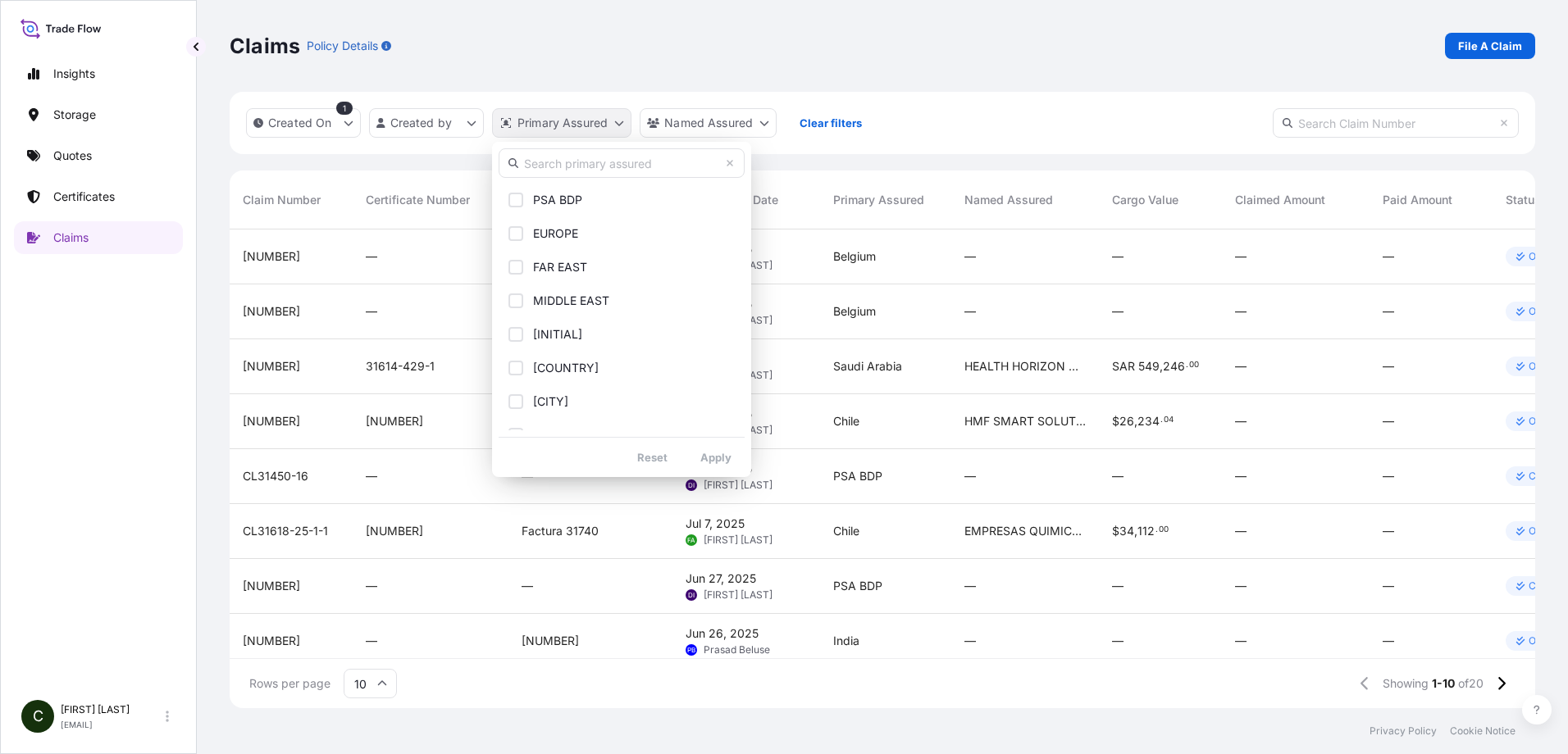 click on "Insights Storage Quotes Certificates Claims C [FIRST] [LAST] [EMAIL] Claims Policy Details File A Claim Created On Created by Primary Assured Named Assured Clear filters Claim Number Certificate Number Client Reference Number Submission Date Primary Assured Named Assured Cargo Value Claimed Amount Paid Amount Status CL31587-2 — 3609632-10 / 773062975 [DATE] SP [FIRST] [LAST] [COUNTRY] — — — — Open CL31587-1 — 200109809 [DATE] ED [FIRST] [LAST] [COUNTRY] — — — — Open CL31614-429-1-5 31614-429-1 SSLS2118 [DATE] BPK [FIRST] [LAST] [COUNTRY] HEALTH HORIZON MEDICAL CARE COMPANY SAR   549 , 246 . 00 — — Open CL31618-27-1-2 31618-27-1 — [DATE] FA [FIRST] [LAST] [COUNTRY] HMF SMART SOLUTIONS SPA $ 26 , 234 . 04 — — Open CL31450-16 — — [DATE] DI [FIRST] [LAST] PSA BDP — — — — Closed CL31618-25-1-1 31618-25-1 Factura 31740 [DATE] FA [FIRST] [LAST] [COUNTRY] EMPRESAS QUIMICAS CERQUIM S.p.A. $ 34 , 112 . 00 — — —" at bounding box center (784, 377) 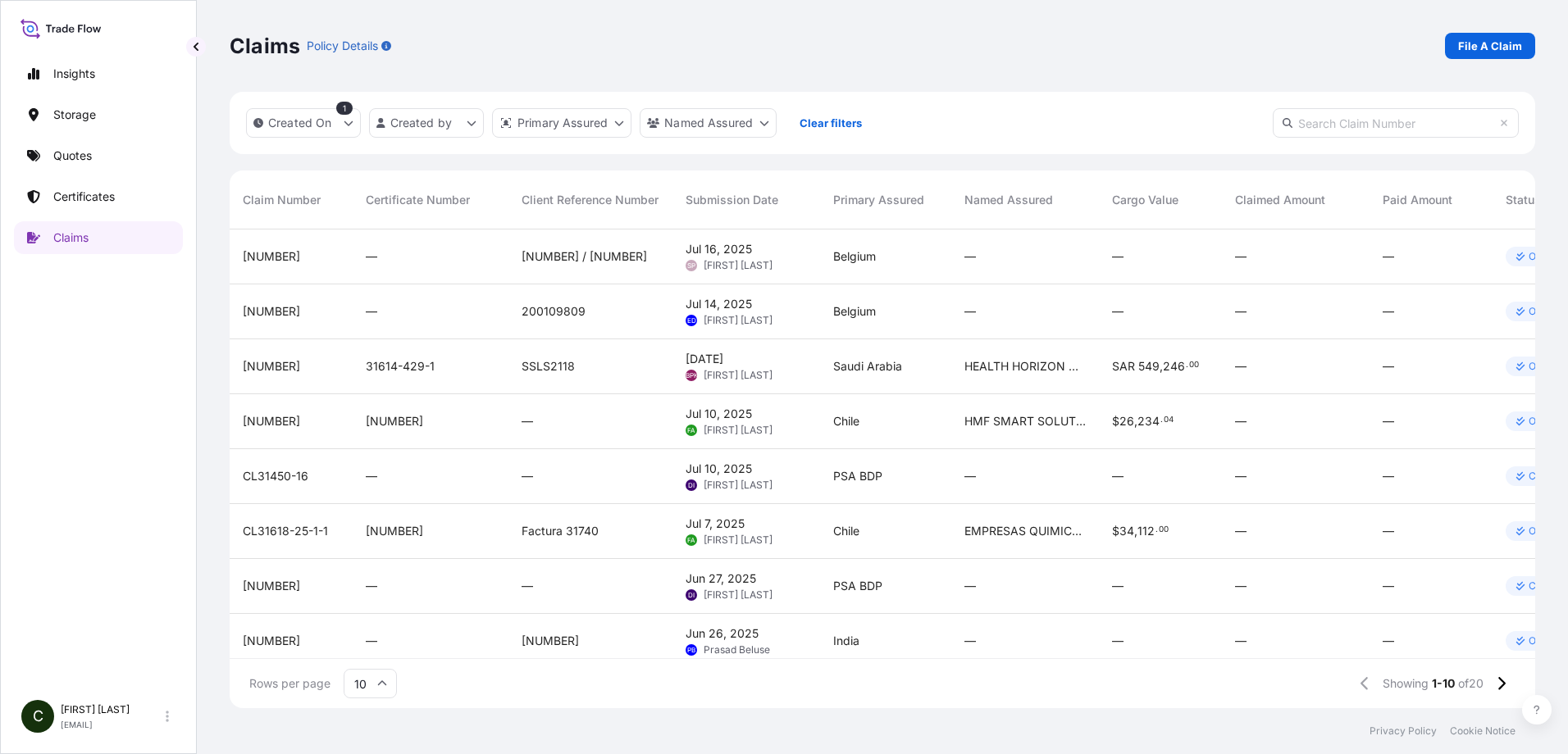 click on "Insights Storage Quotes Certificates Claims C [FIRST] [LAST] [EMAIL] Claims Policy Details File A Claim Created On Created by Primary Assured Named Assured Clear filters Claim Number Certificate Number Client Reference Number Submission Date Primary Assured Named Assured Cargo Value Claimed Amount Paid Amount Status CL31587-2 — 3609632-10 / 773062975 [DATE] SP [FIRST] [LAST] [COUNTRY] — — — — Open CL31587-1 — 200109809 [DATE] ED [FIRST] [LAST] [COUNTRY] — — — — Open CL31614-429-1-5 31614-429-1 SSLS2118 [DATE] BPK [FIRST] [LAST] [COUNTRY] HEALTH HORIZON MEDICAL CARE COMPANY SAR   549 , 246 . 00 — — Open CL31618-27-1-2 31618-27-1 — [DATE] FA [FIRST] [LAST] [COUNTRY] HMF SMART SOLUTIONS SPA $ 26 , 234 . 04 — — Open CL31450-16 — — [DATE] DI [FIRST] [LAST] PSA BDP — — — — Closed CL31618-25-1-1 31618-25-1 Factura 31740 [DATE] FA [FIRST] [LAST] [COUNTRY] EMPRESAS QUIMICAS CERQUIM S.p.A. $ 34 , 112 . 00 — — —" at bounding box center [784, 377] 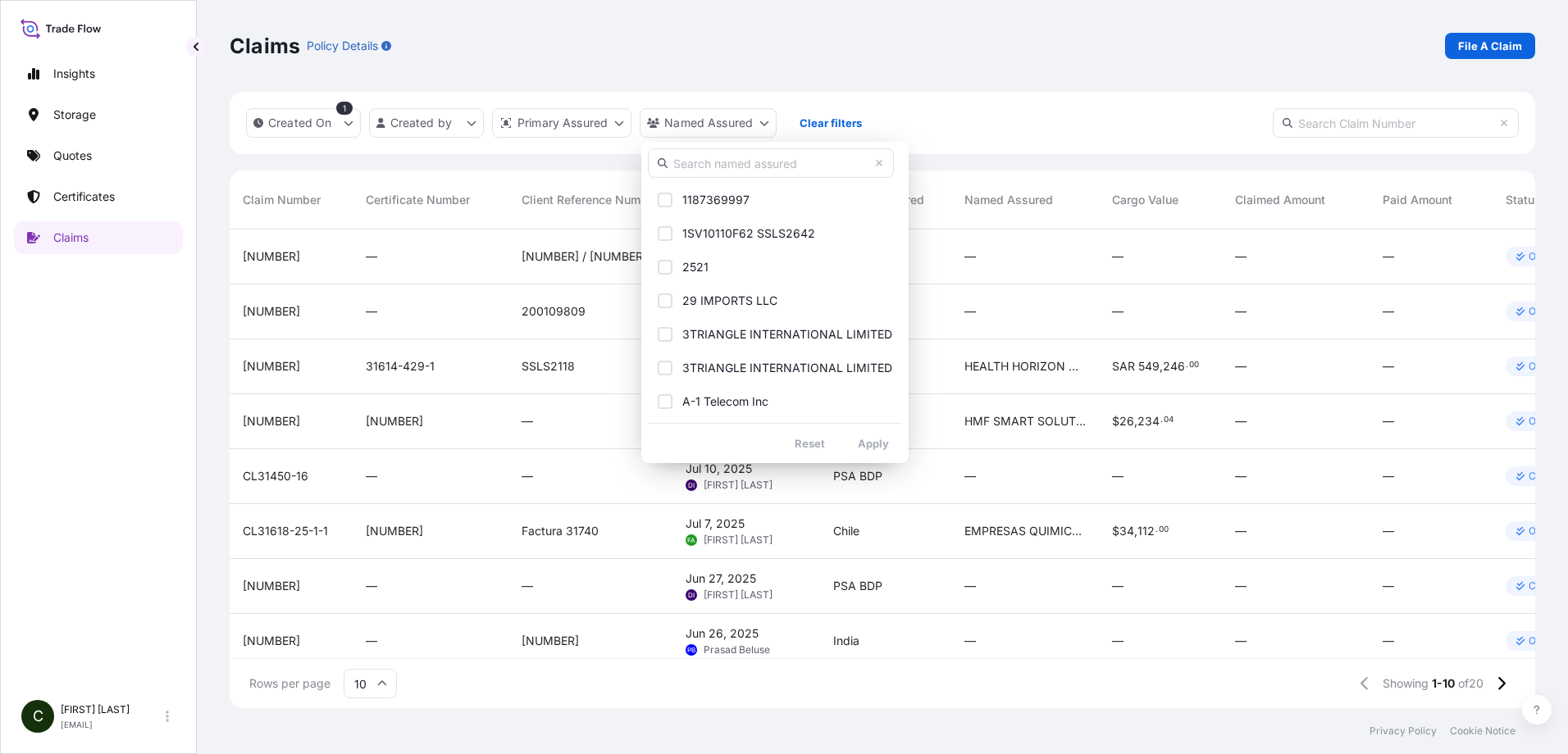 click on "Insights Storage Quotes Certificates Claims C [FIRST] [LAST] [EMAIL] Claims Policy Details File A Claim Created On Created by Primary Assured Named Assured Clear filters Claim Number Certificate Number Client Reference Number Submission Date Primary Assured Named Assured Cargo Value Claimed Amount Paid Amount Status CL31587-2 — 3609632-10 / 773062975 [DATE] SP [FIRST] [LAST] [COUNTRY] — — — — Open CL31587-1 — 200109809 [DATE] ED [FIRST] [LAST] [COUNTRY] — — — — Open CL31614-429-1-5 31614-429-1 SSLS2118 [DATE] BPK [FIRST] [LAST] [COUNTRY] HEALTH HORIZON MEDICAL CARE COMPANY SAR   549 , 246 . 00 — — Open CL31618-27-1-2 31618-27-1 — [DATE] FA [FIRST] [LAST] [COUNTRY] HMF SMART SOLUTIONS SPA $ 26 , 234 . 04 — — Open CL31450-16 — — [DATE] DI [FIRST] [LAST] PSA BDP — — — — Closed CL31618-25-1-1 31618-25-1 Factura 31740 [DATE] FA [FIRST] [LAST] [COUNTRY] EMPRESAS QUIMICAS CERQUIM S.p.A. $ 34 , 112 . 00 — — —" at bounding box center [784, 377] 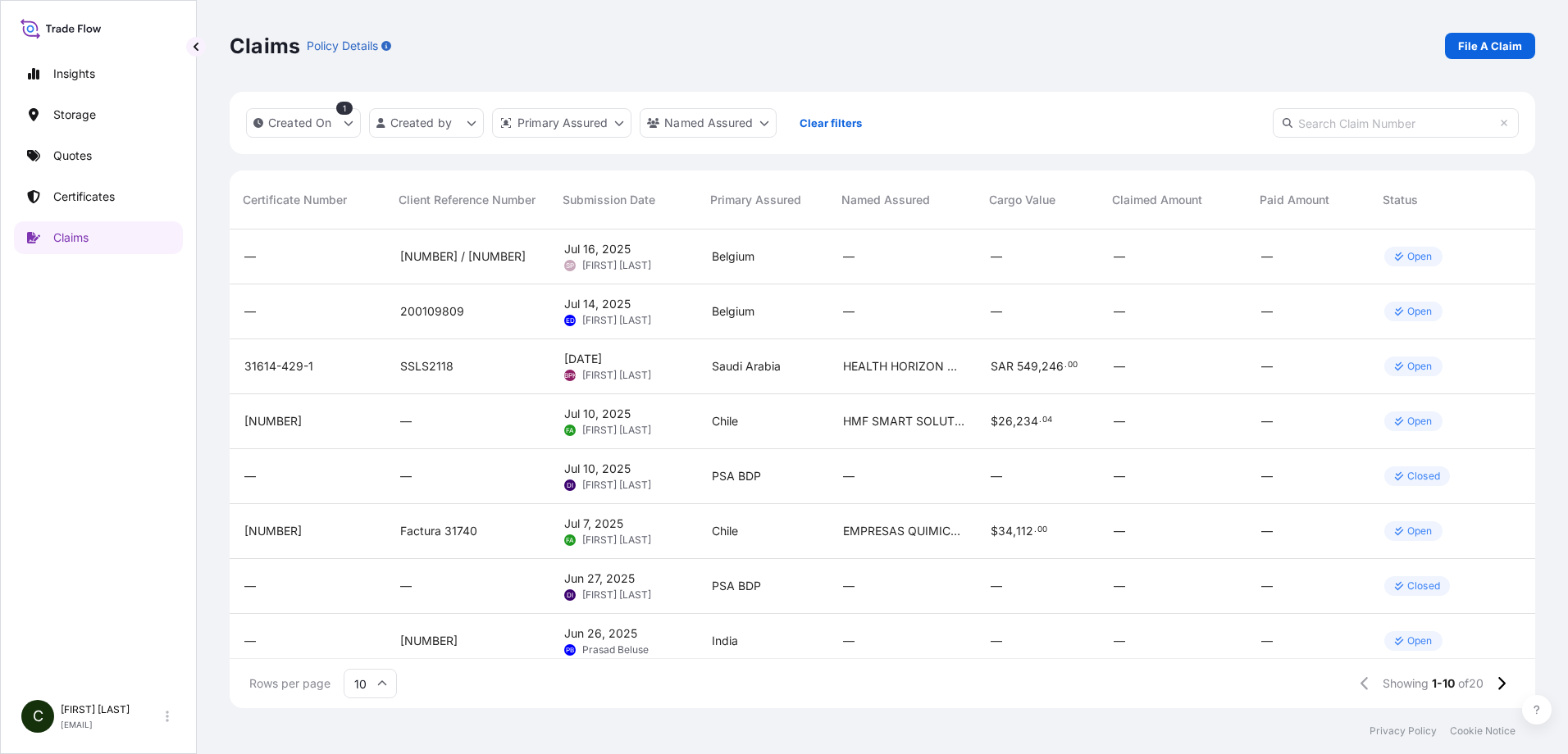 scroll, scrollTop: 0, scrollLeft: 134, axis: horizontal 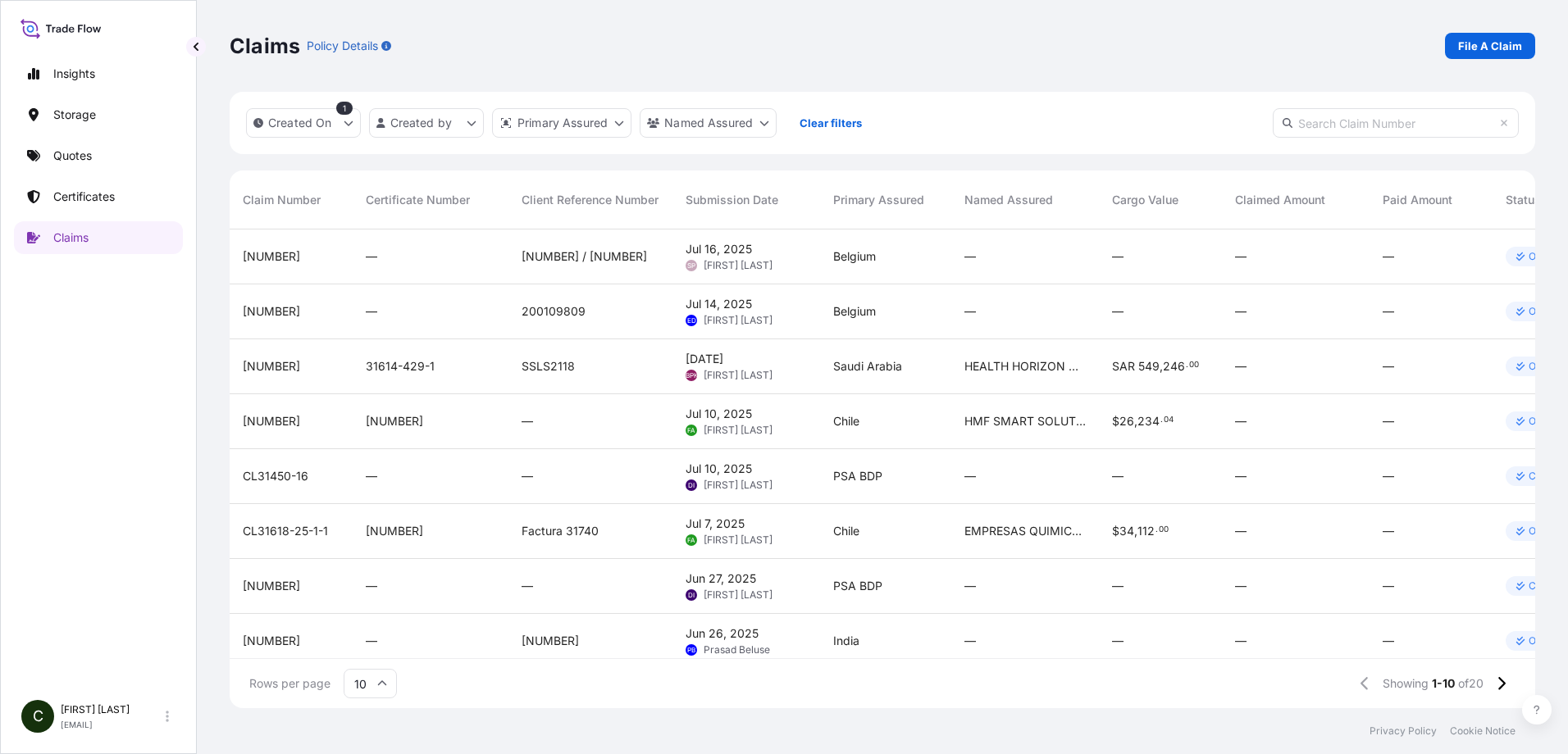 click on "Claim Number" at bounding box center [291, 200] 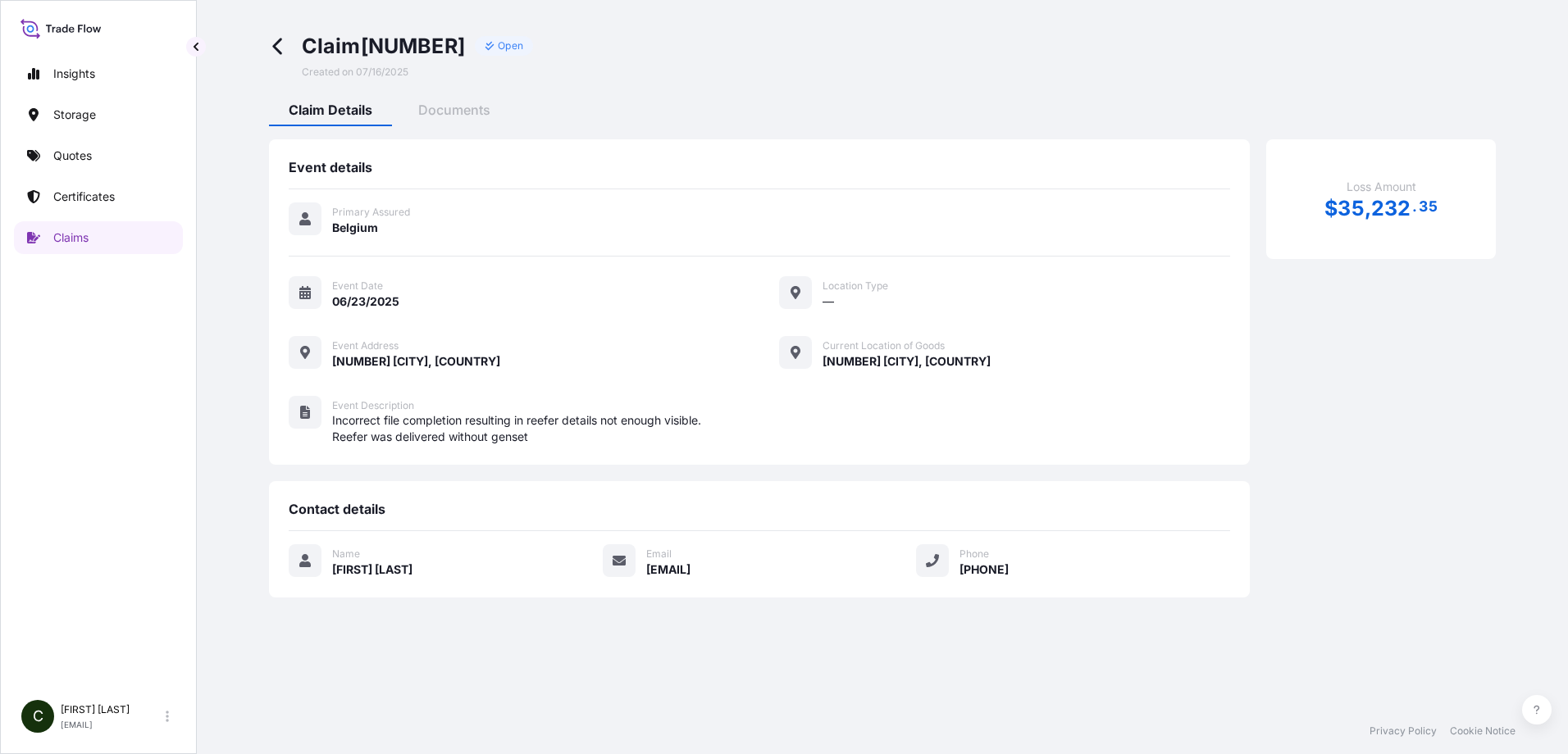 drag, startPoint x: 271, startPoint y: 251, endPoint x: 1306, endPoint y: 360, distance: 1040.7238 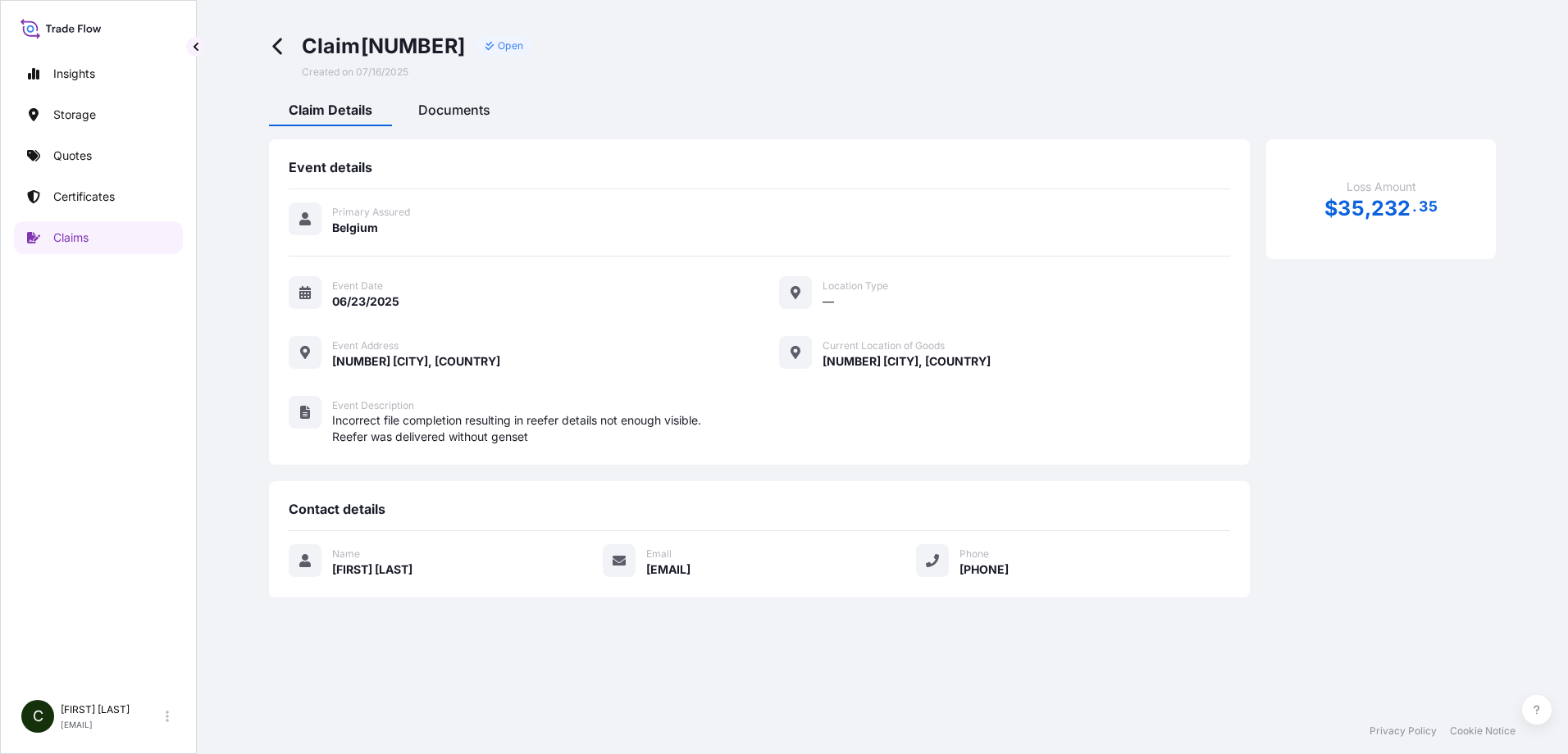 click on "Documents" at bounding box center [454, 110] 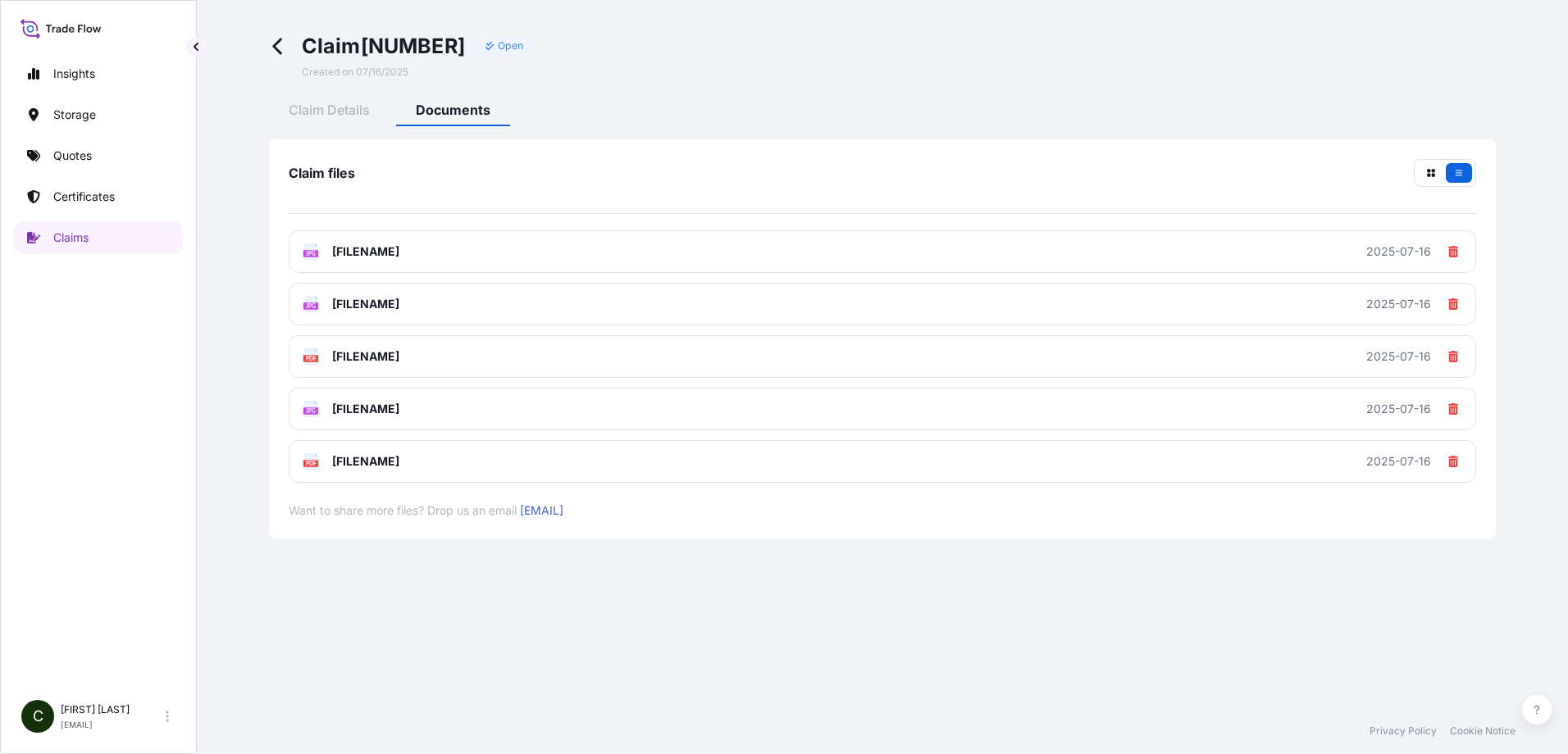 click 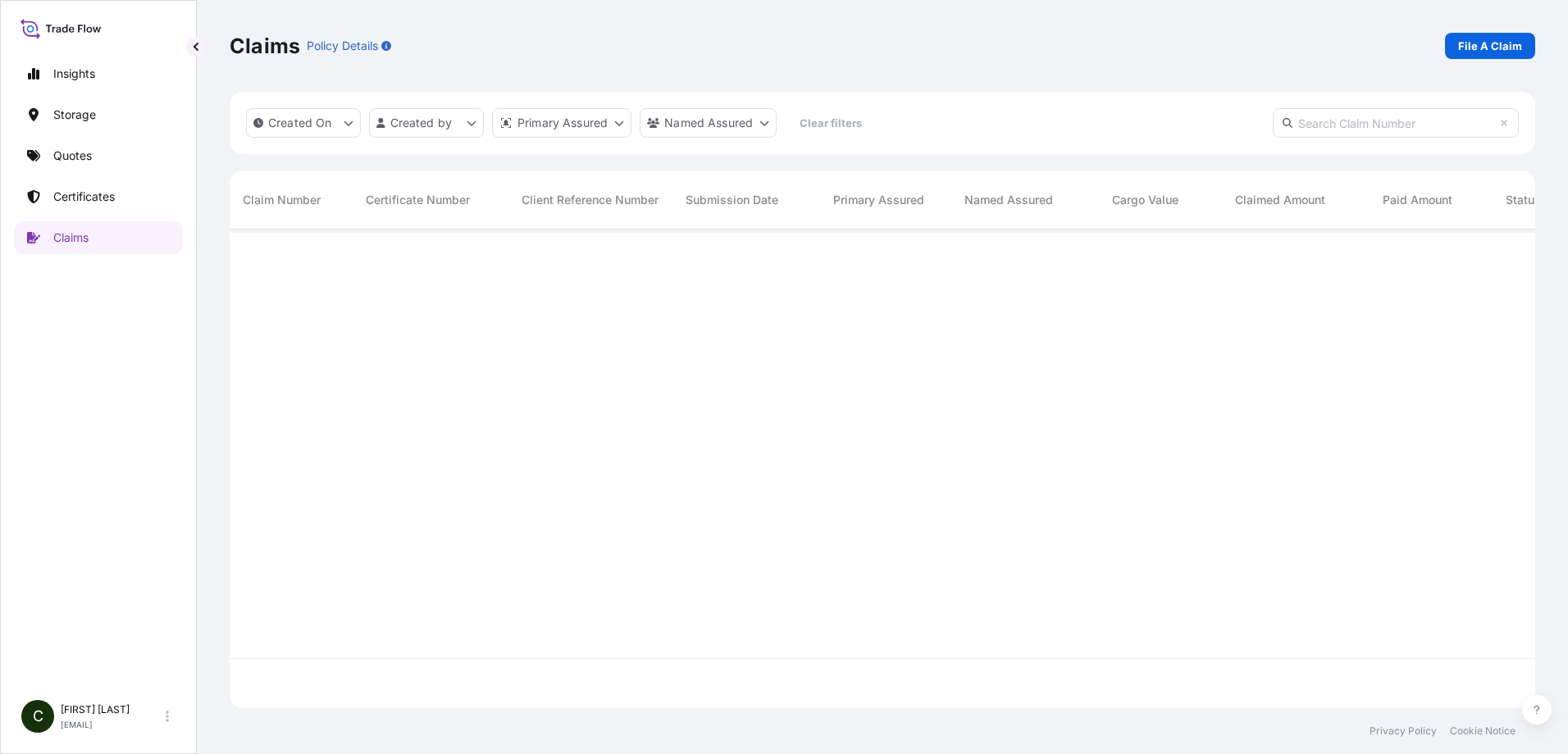 scroll, scrollTop: 13, scrollLeft: 13, axis: both 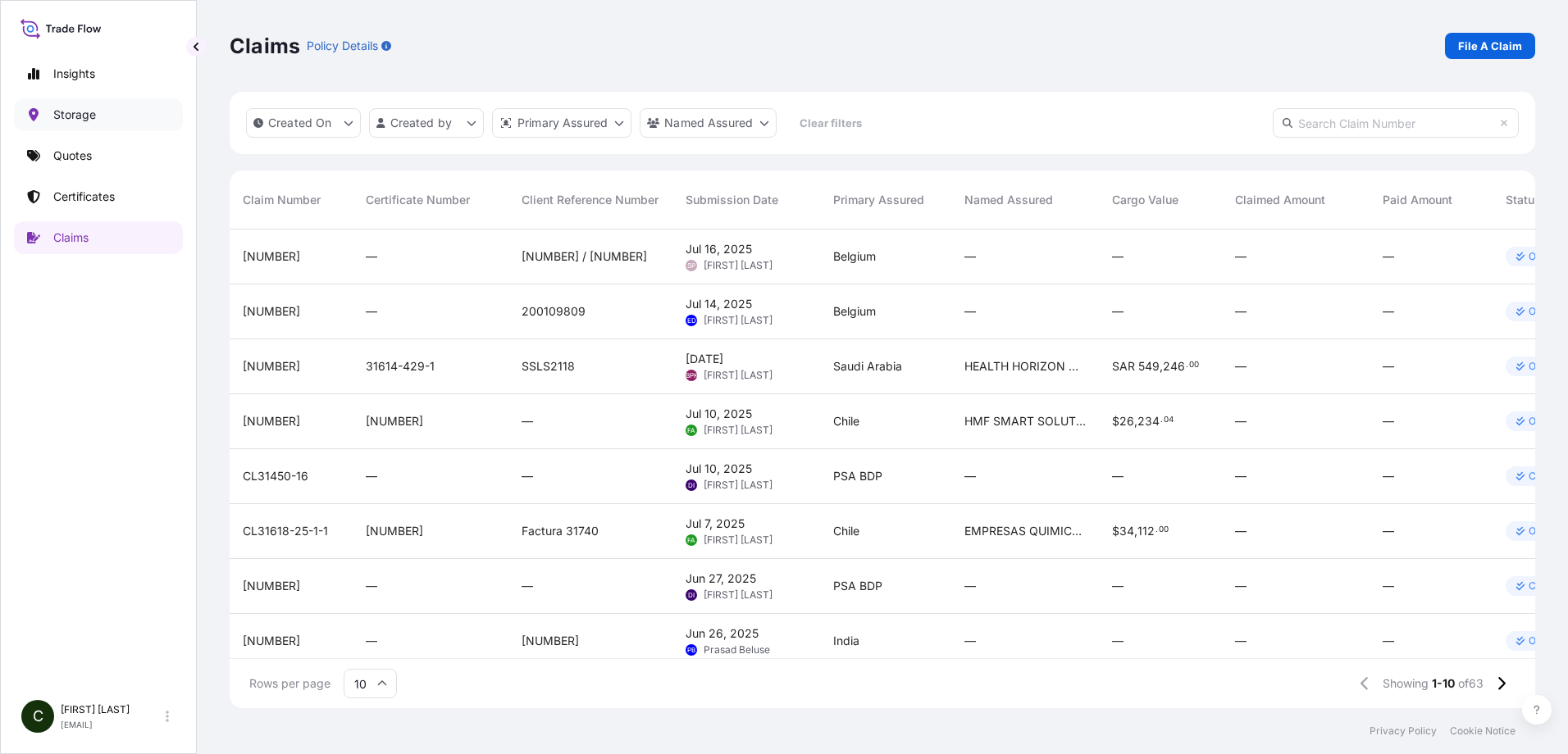 click on "Storage" at bounding box center [75, 115] 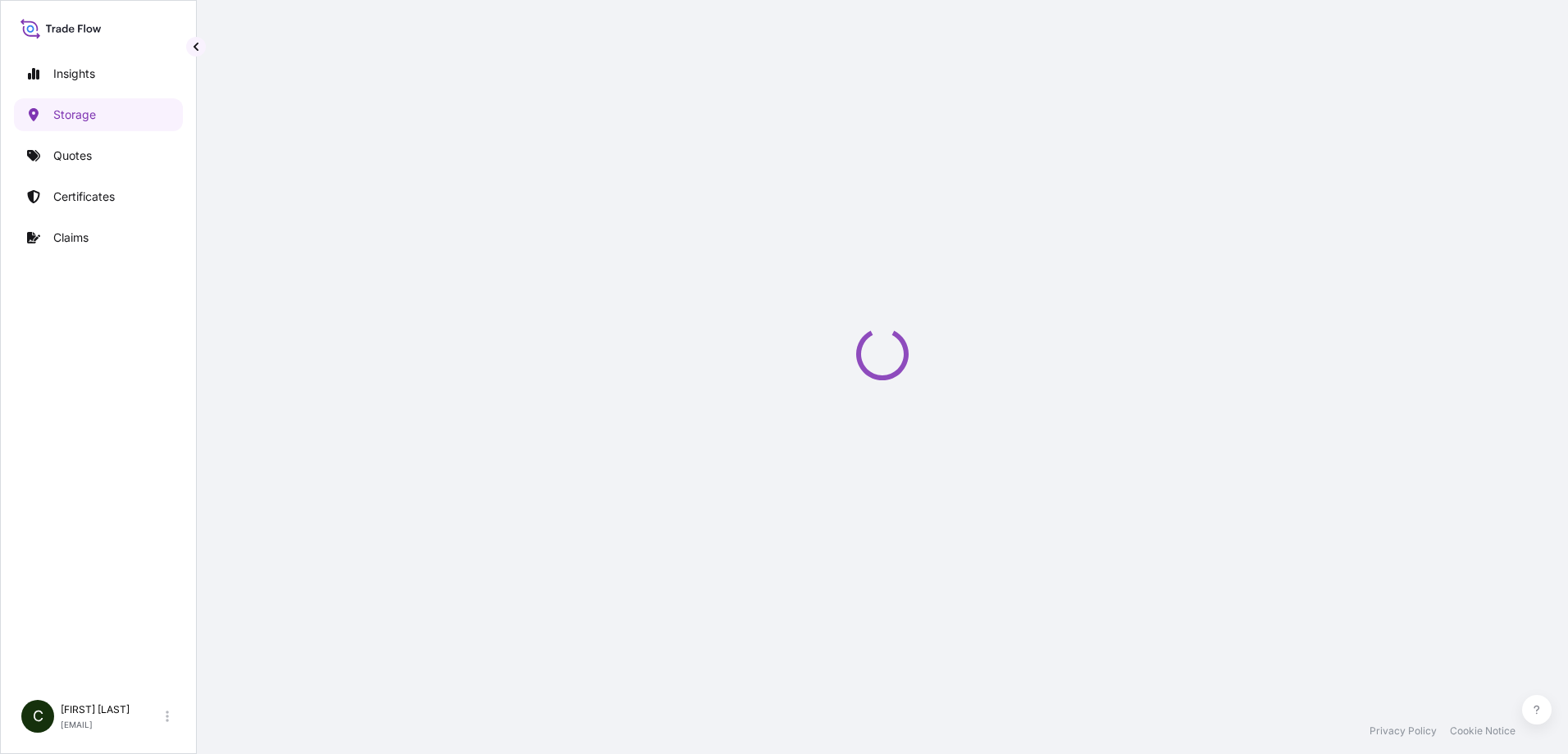 drag, startPoint x: 62, startPoint y: 110, endPoint x: 105, endPoint y: 546, distance: 438.11528 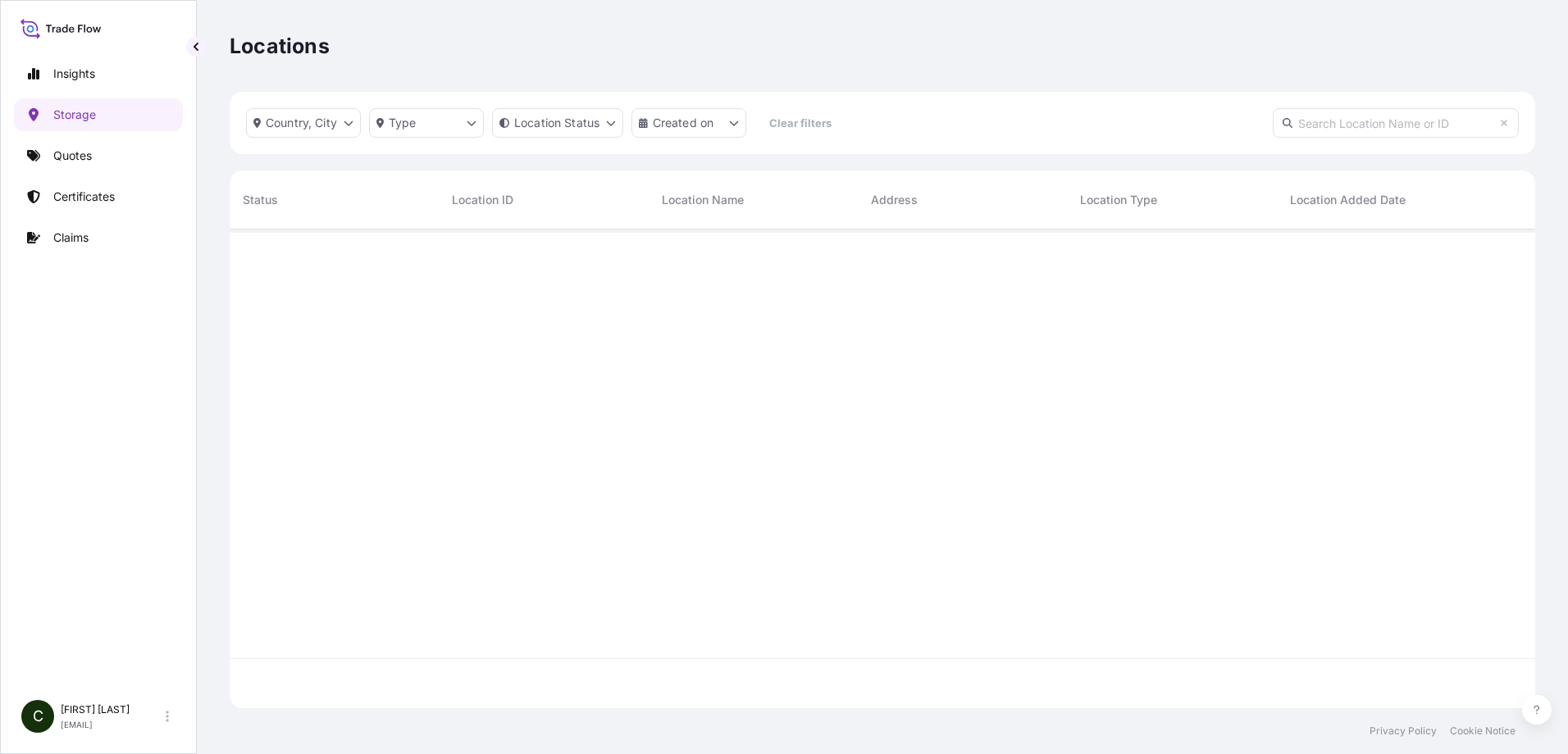 scroll, scrollTop: 13, scrollLeft: 13, axis: both 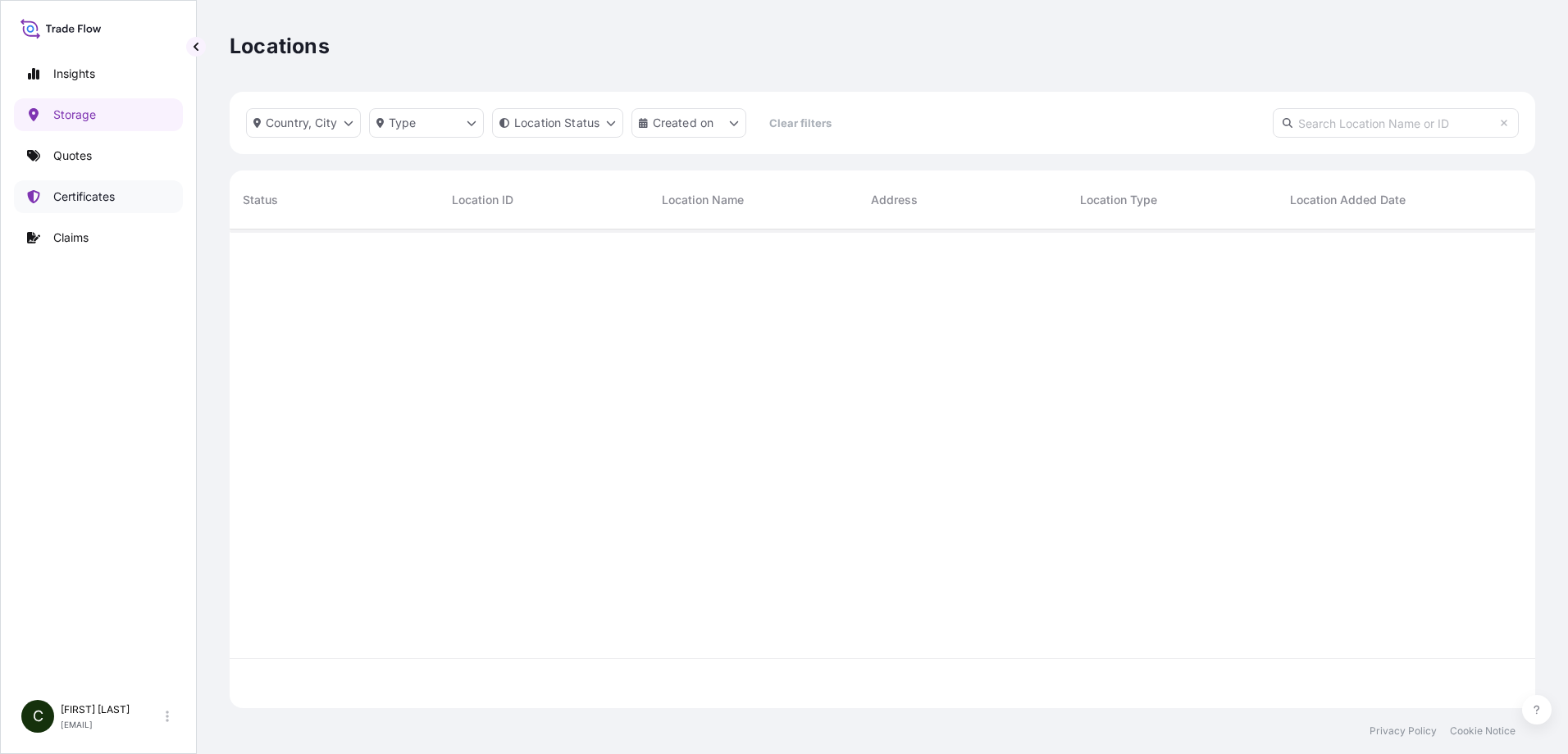 click on "Certificates" at bounding box center (84, 197) 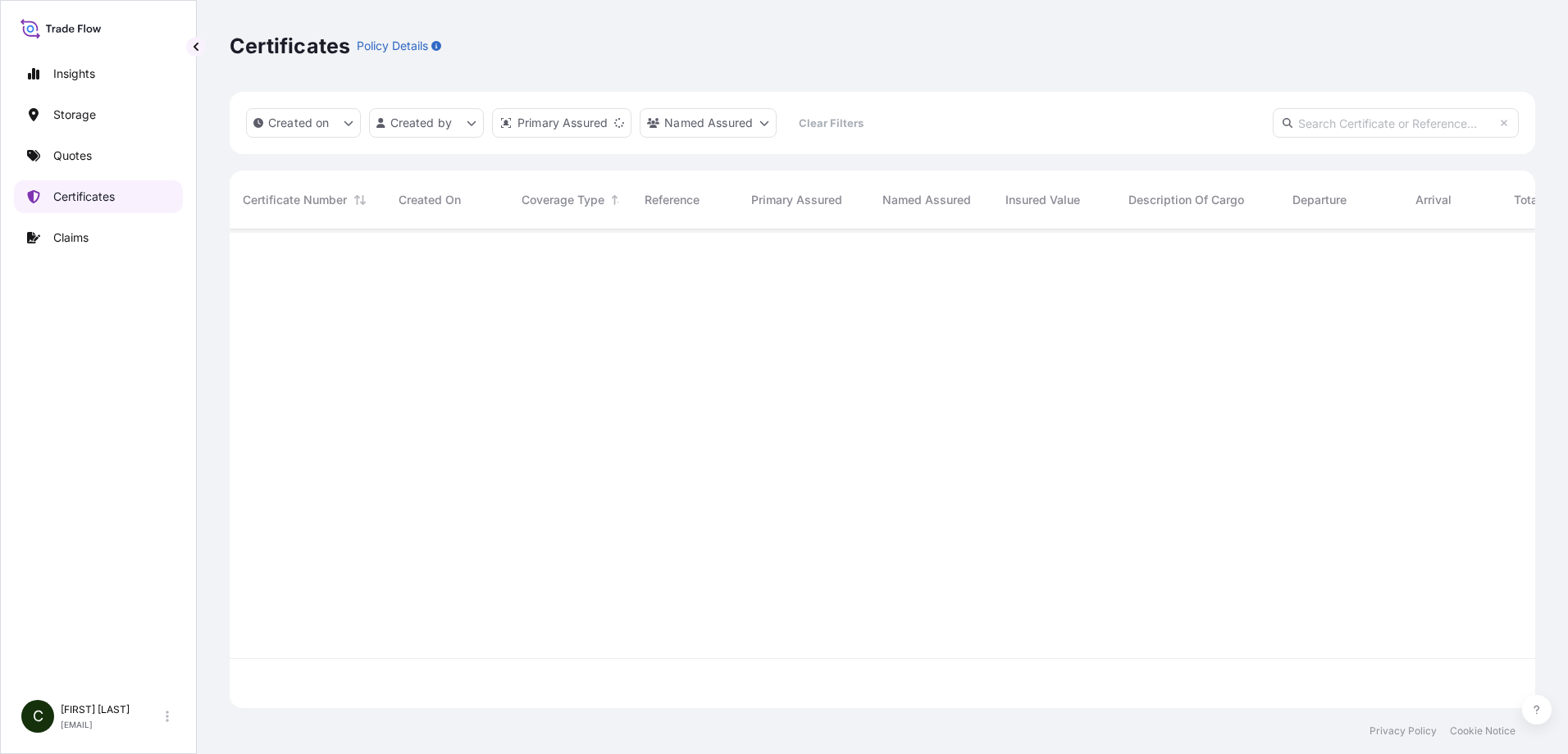 scroll, scrollTop: 13, scrollLeft: 13, axis: both 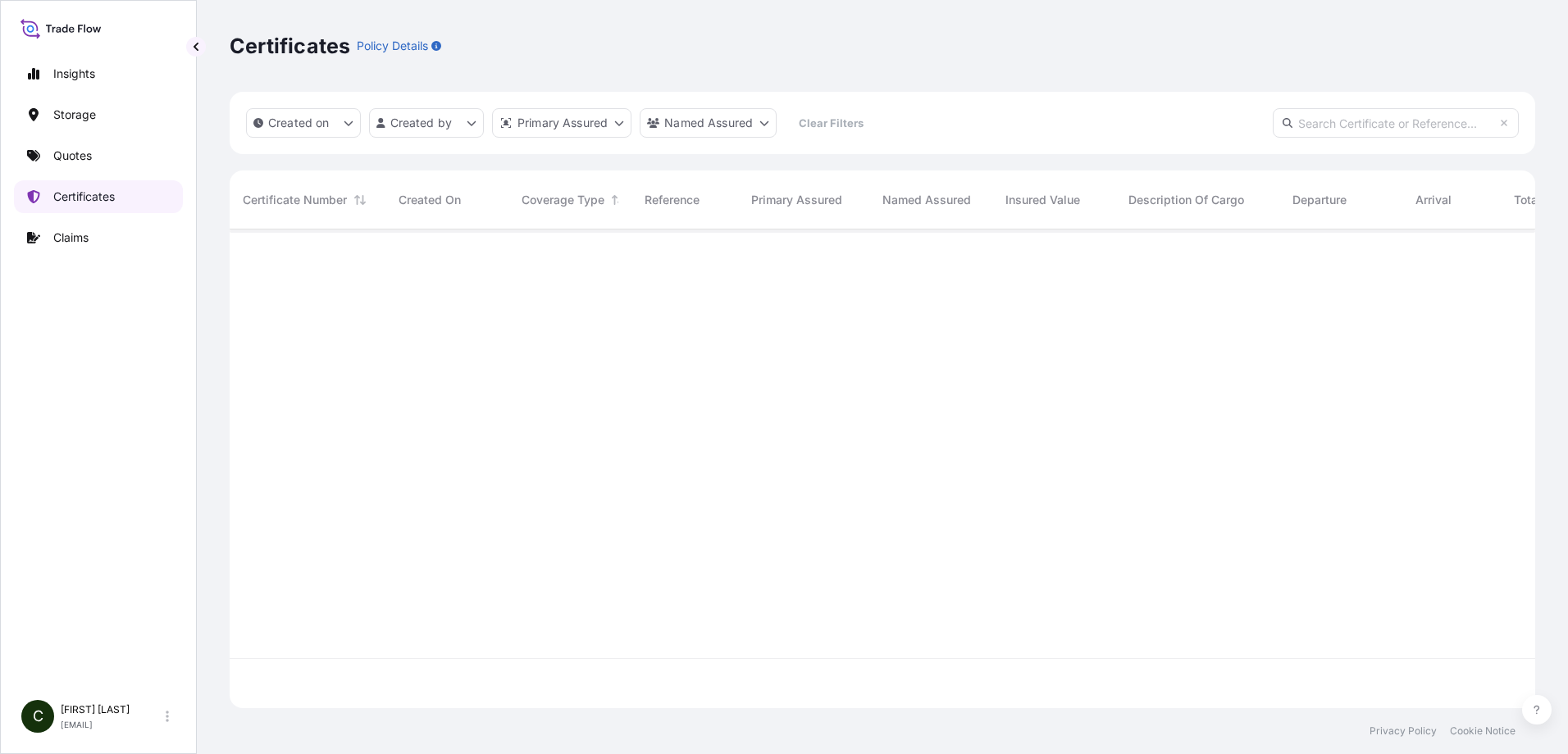 click on "Certificates" at bounding box center (84, 197) 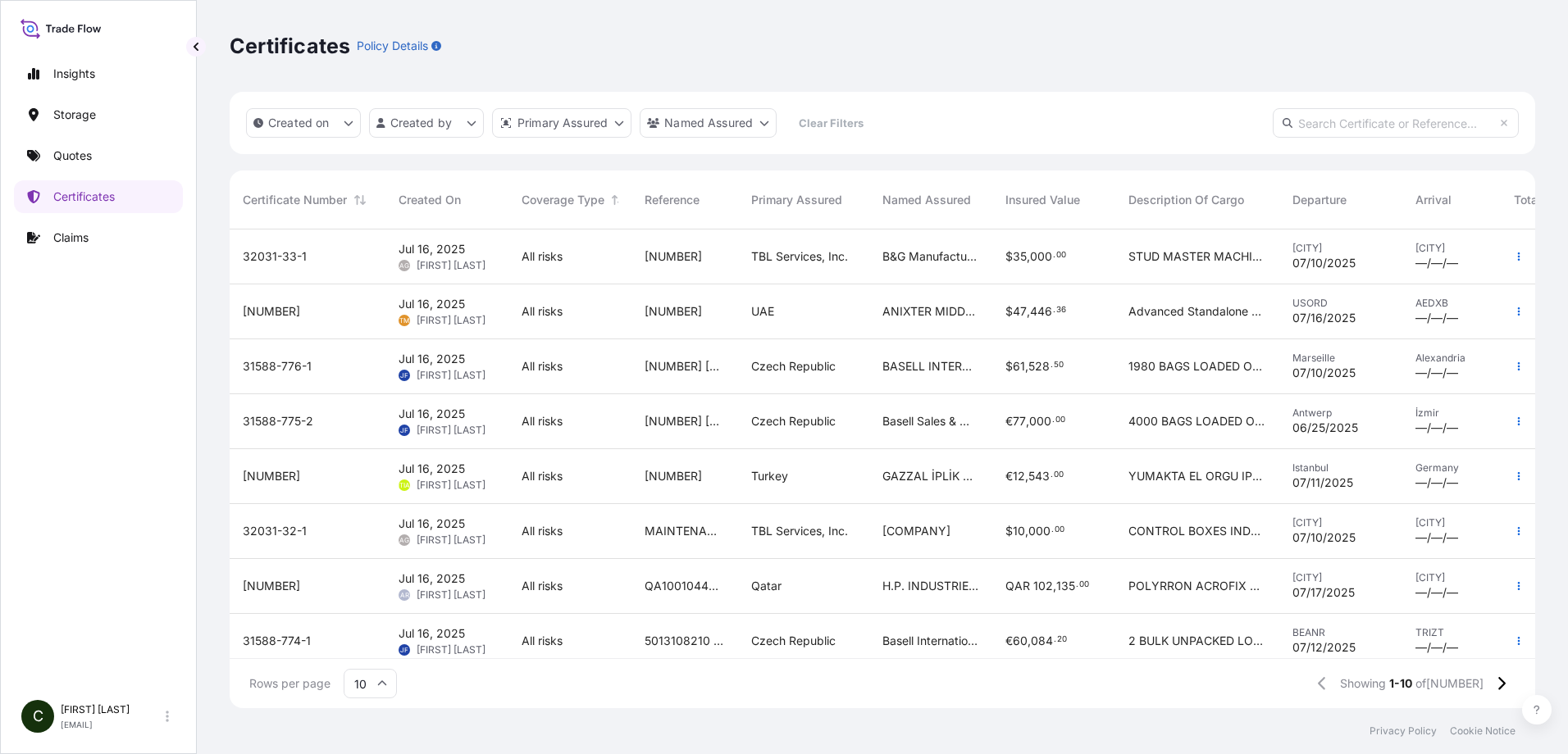 click on "Certificate Number" at bounding box center (294, 200) 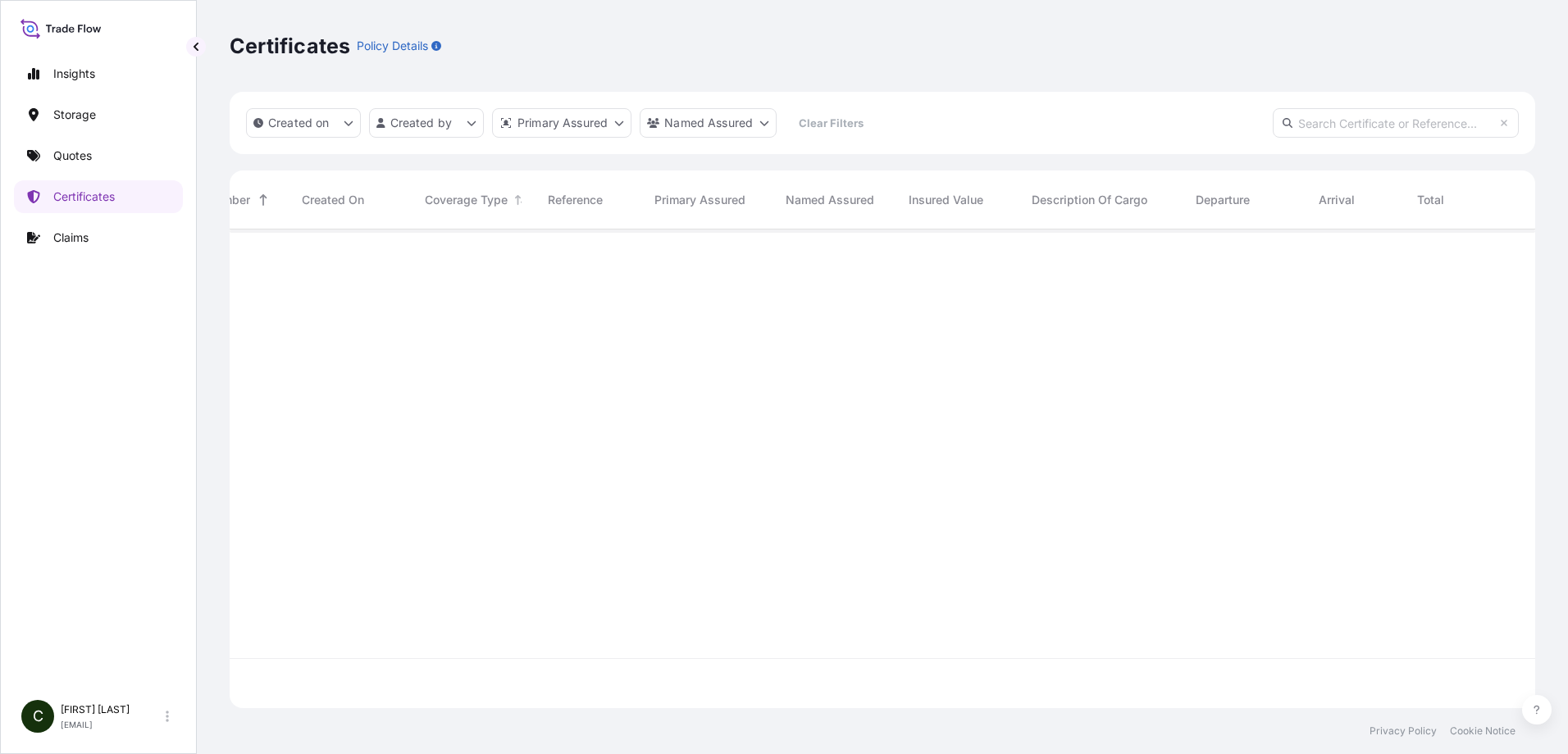 scroll, scrollTop: 0, scrollLeft: 97, axis: horizontal 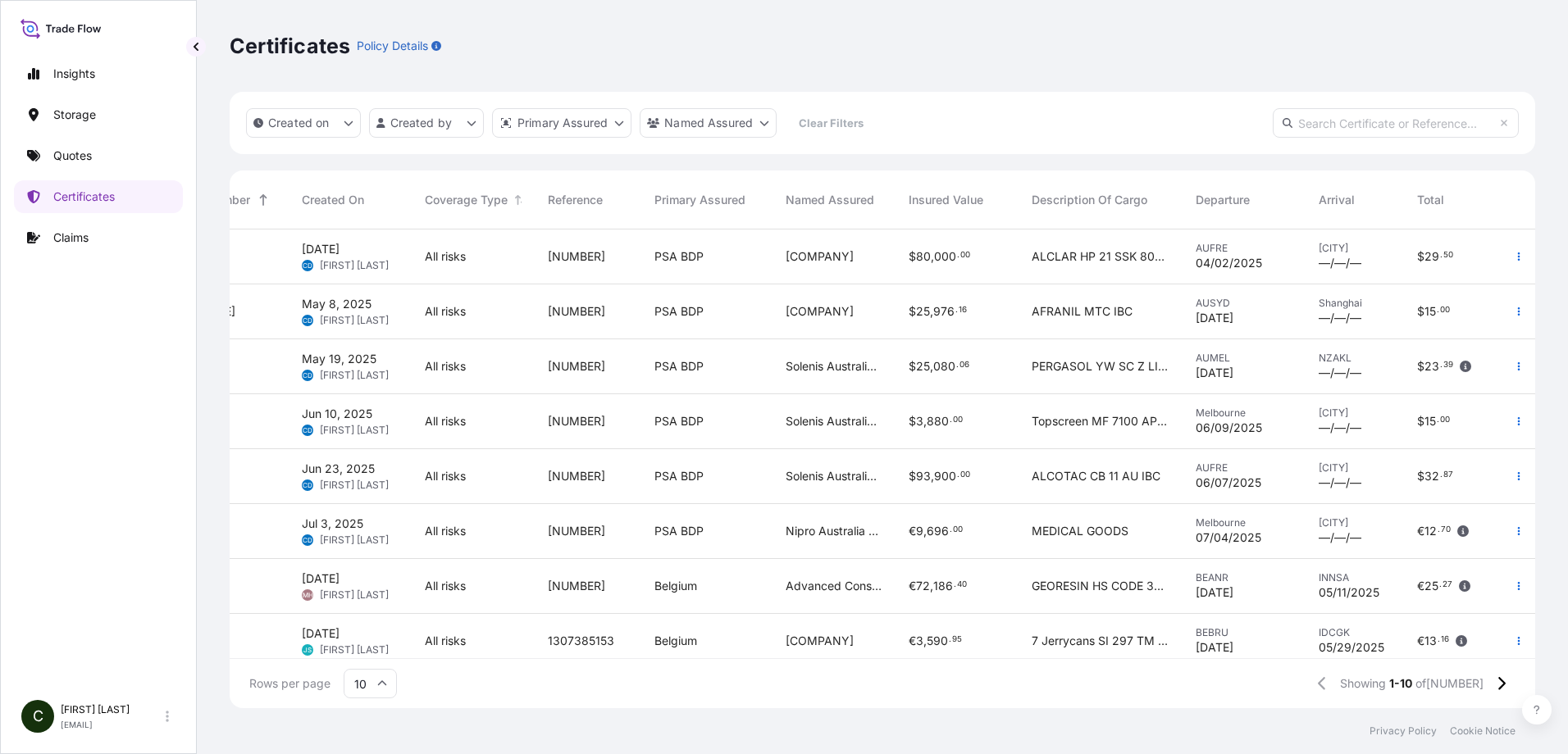 drag, startPoint x: 431, startPoint y: 446, endPoint x: 362, endPoint y: 315, distance: 148.0608 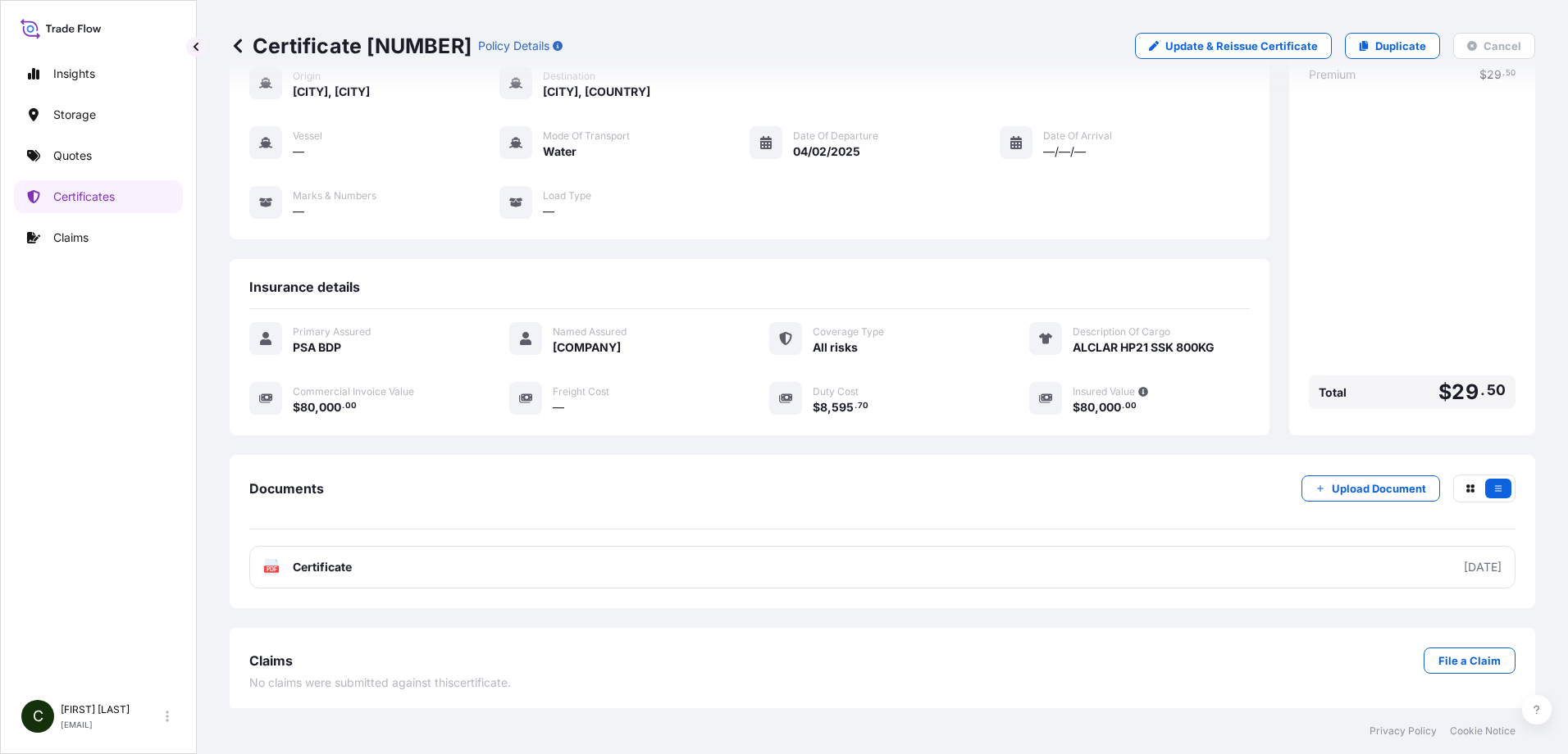 scroll, scrollTop: 91, scrollLeft: 0, axis: vertical 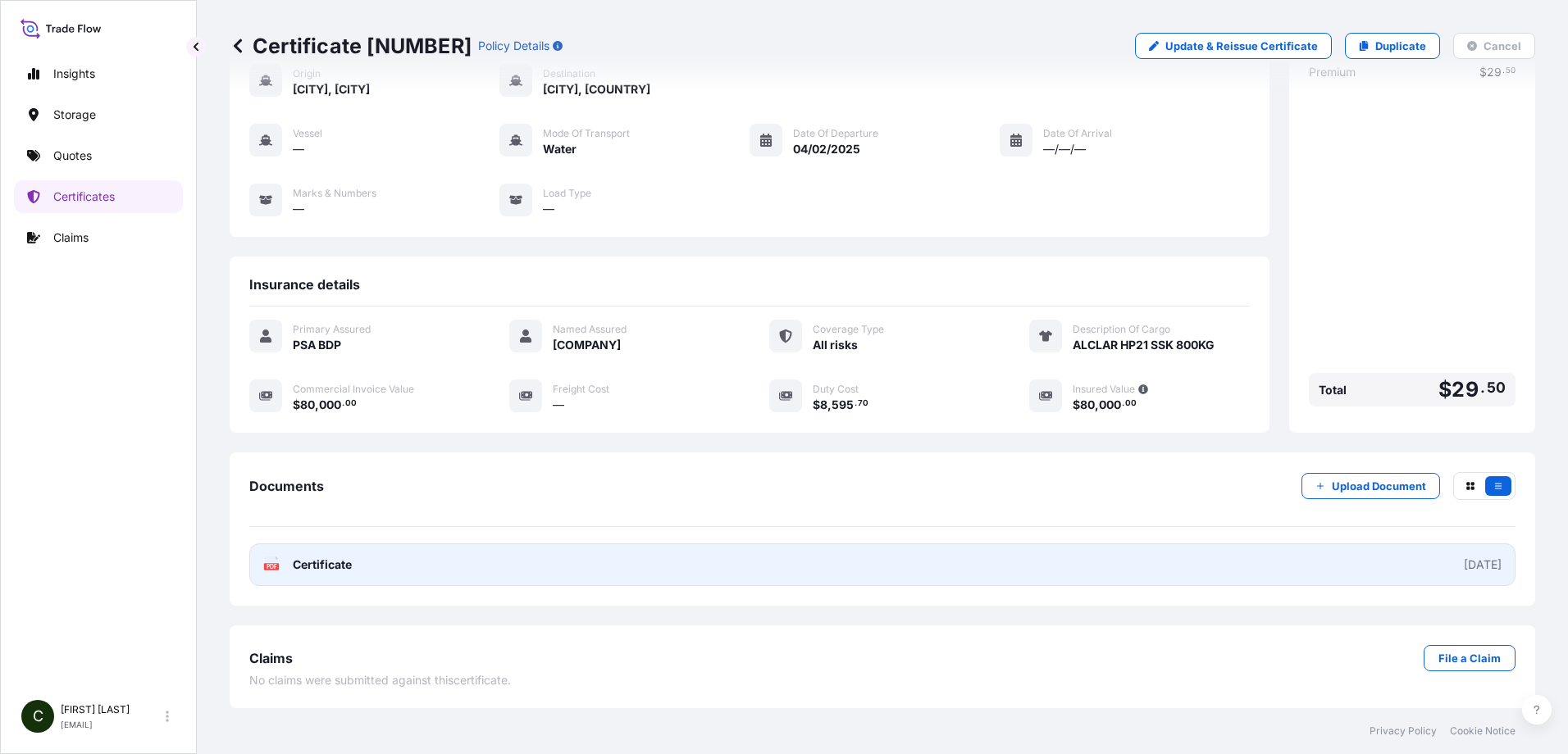 click on "PDF Certificate" at bounding box center [308, 565] 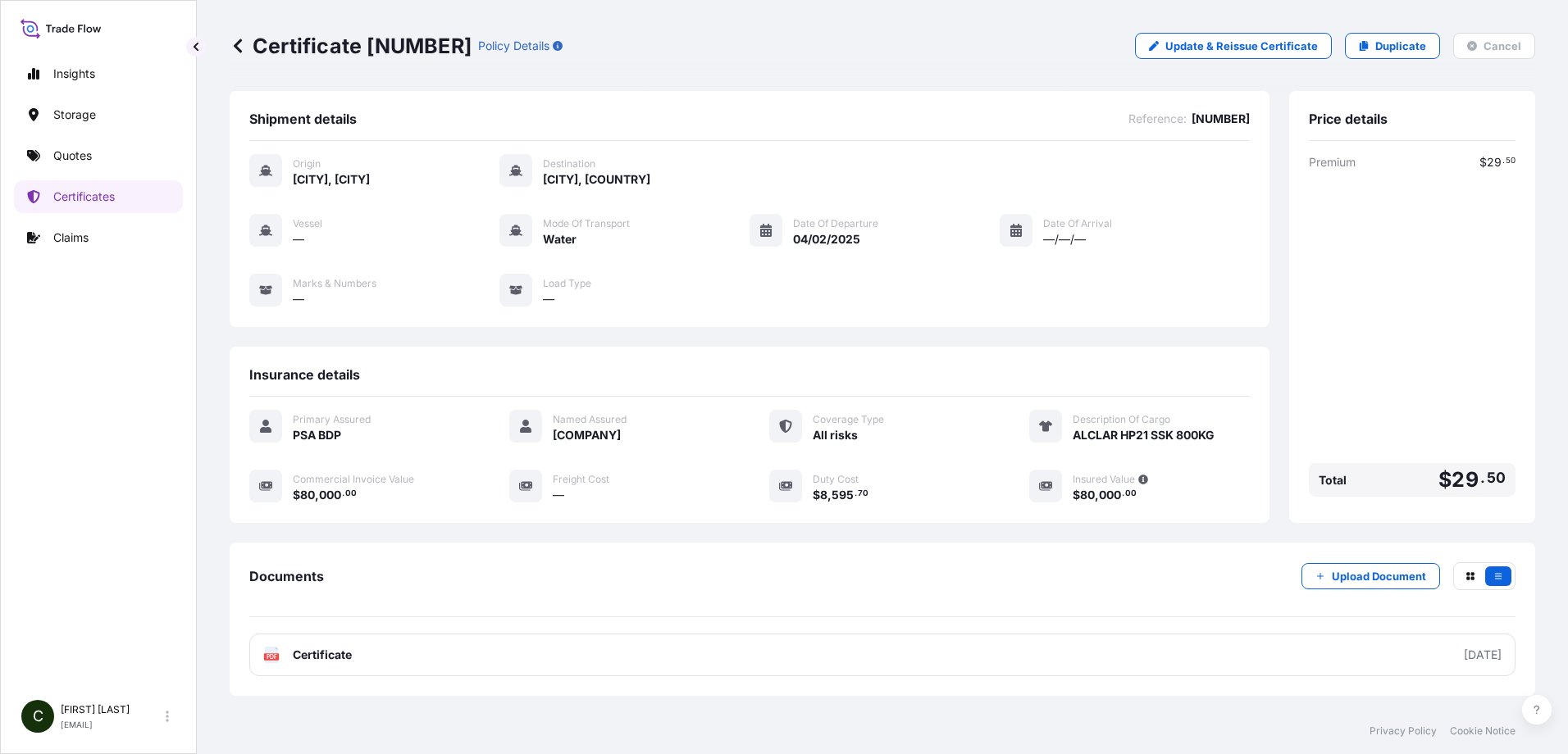 scroll, scrollTop: 0, scrollLeft: 0, axis: both 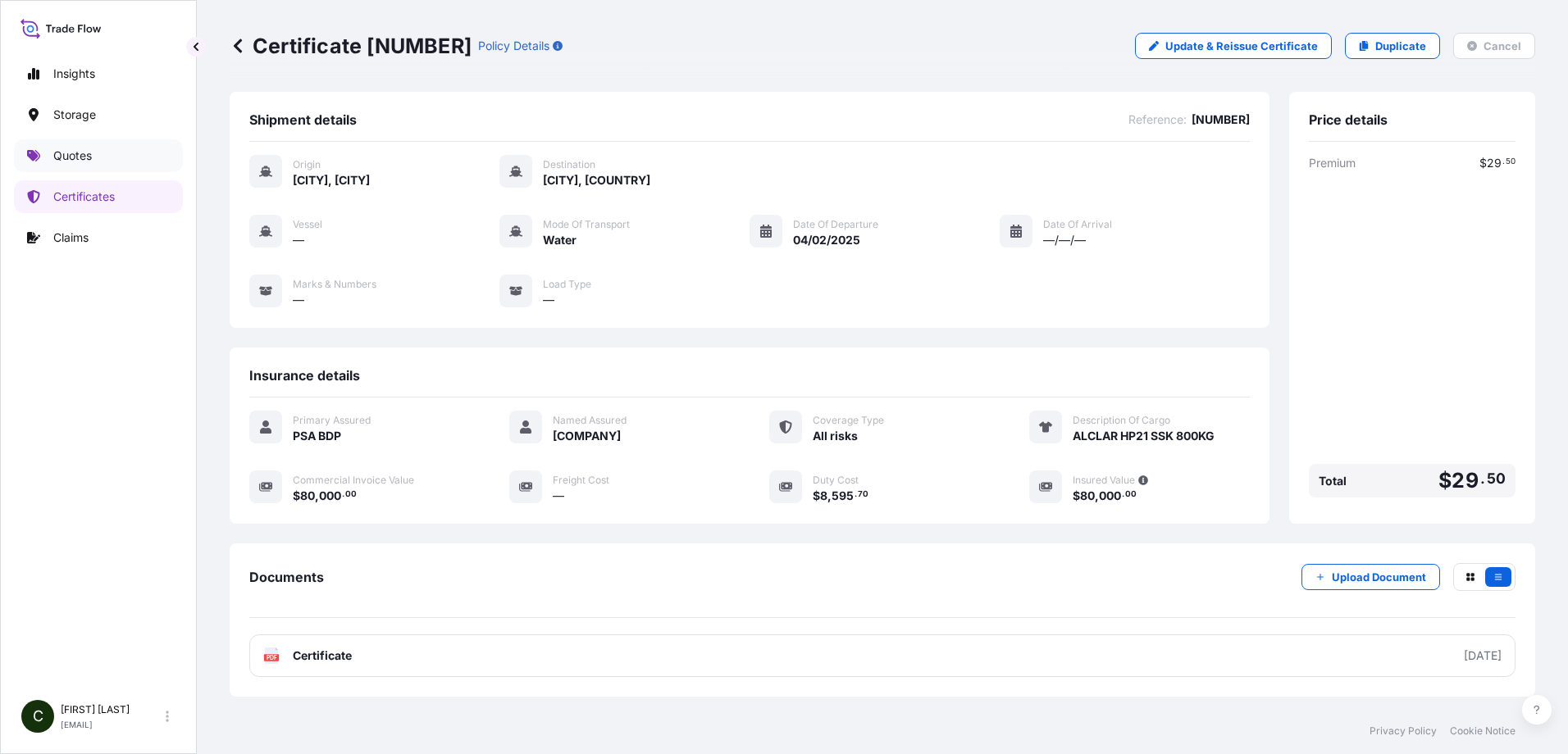 click on "Quotes" at bounding box center (72, 156) 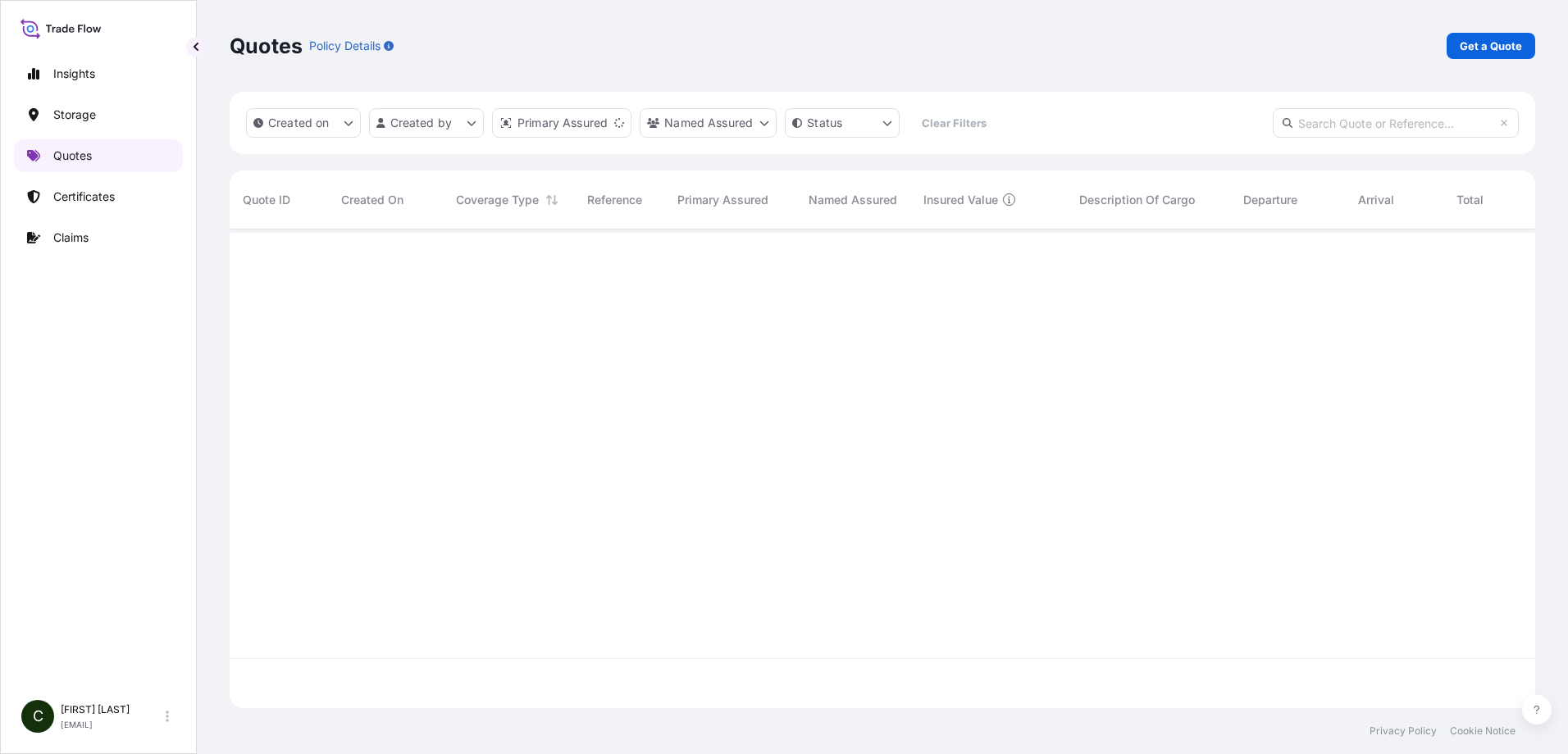 scroll, scrollTop: 13, scrollLeft: 13, axis: both 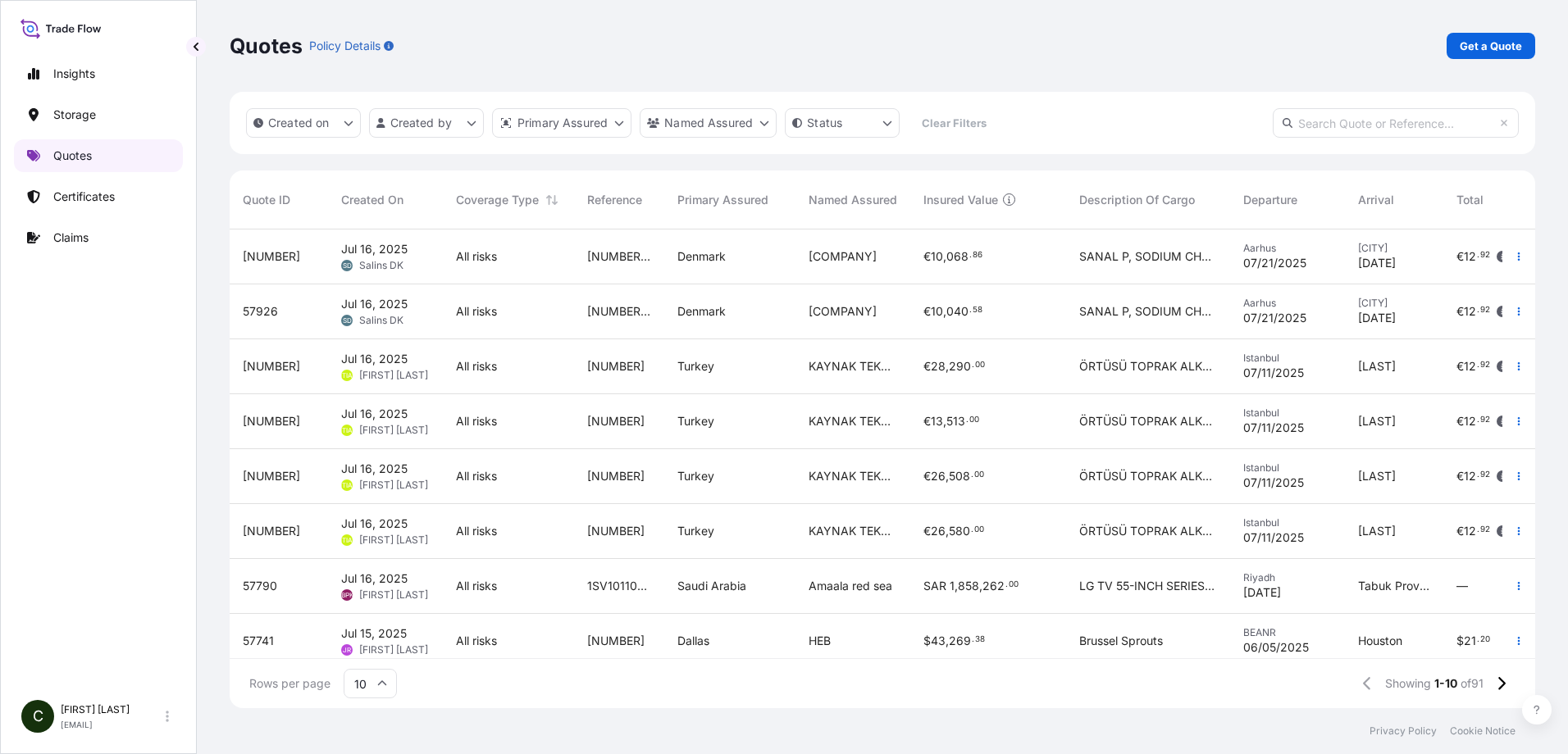 click on "Storage" at bounding box center [98, 115] 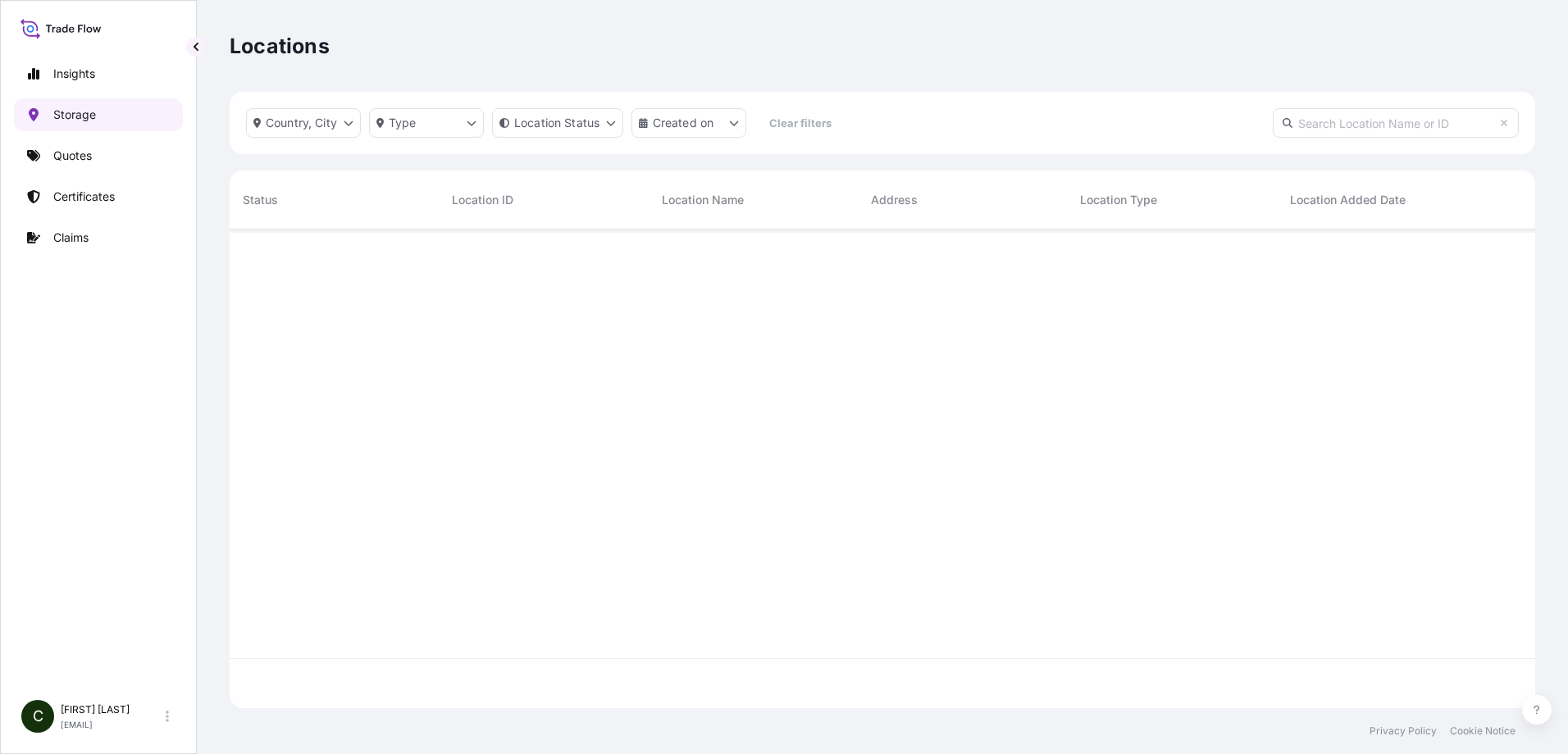 scroll, scrollTop: 13, scrollLeft: 13, axis: both 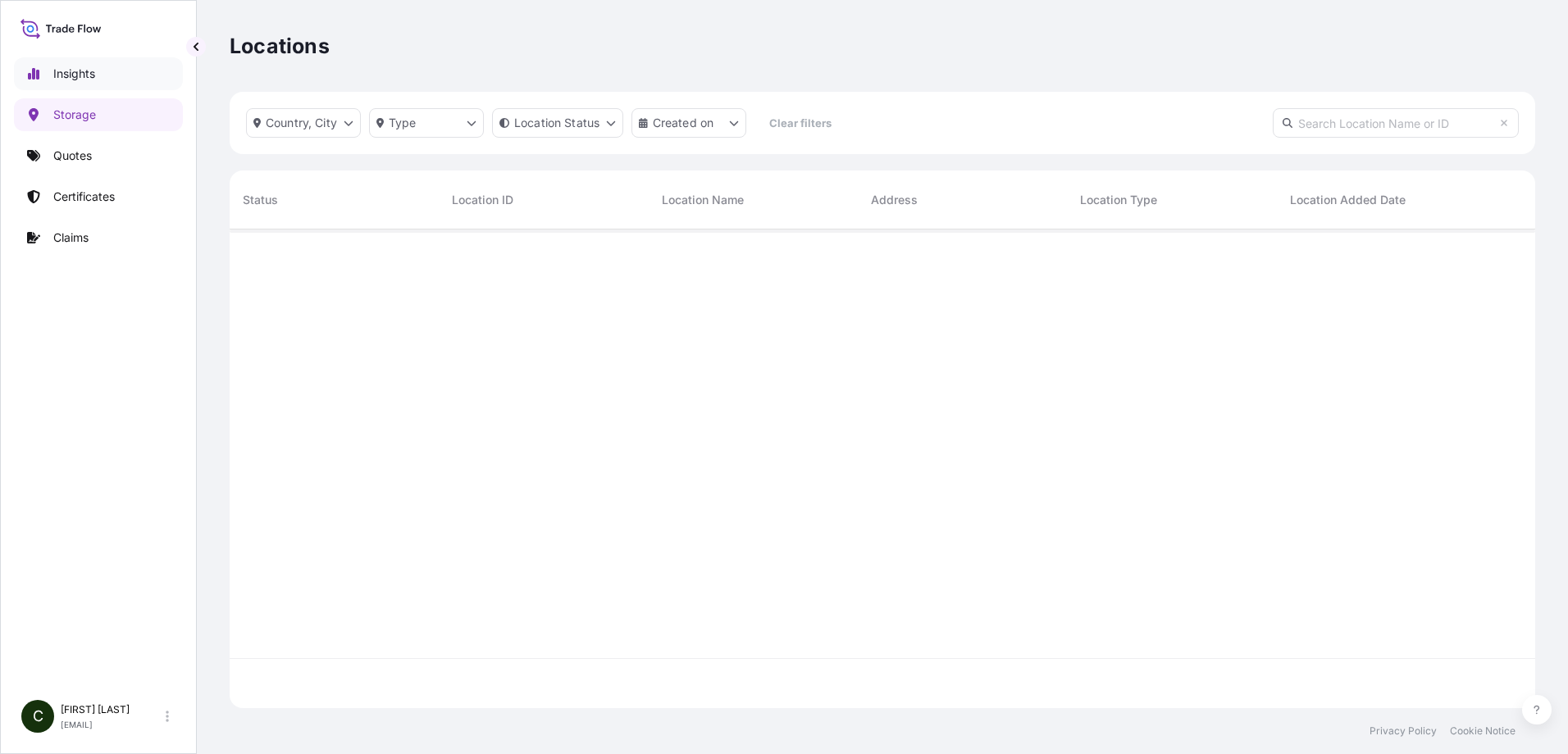 click on "Insights" at bounding box center (74, 74) 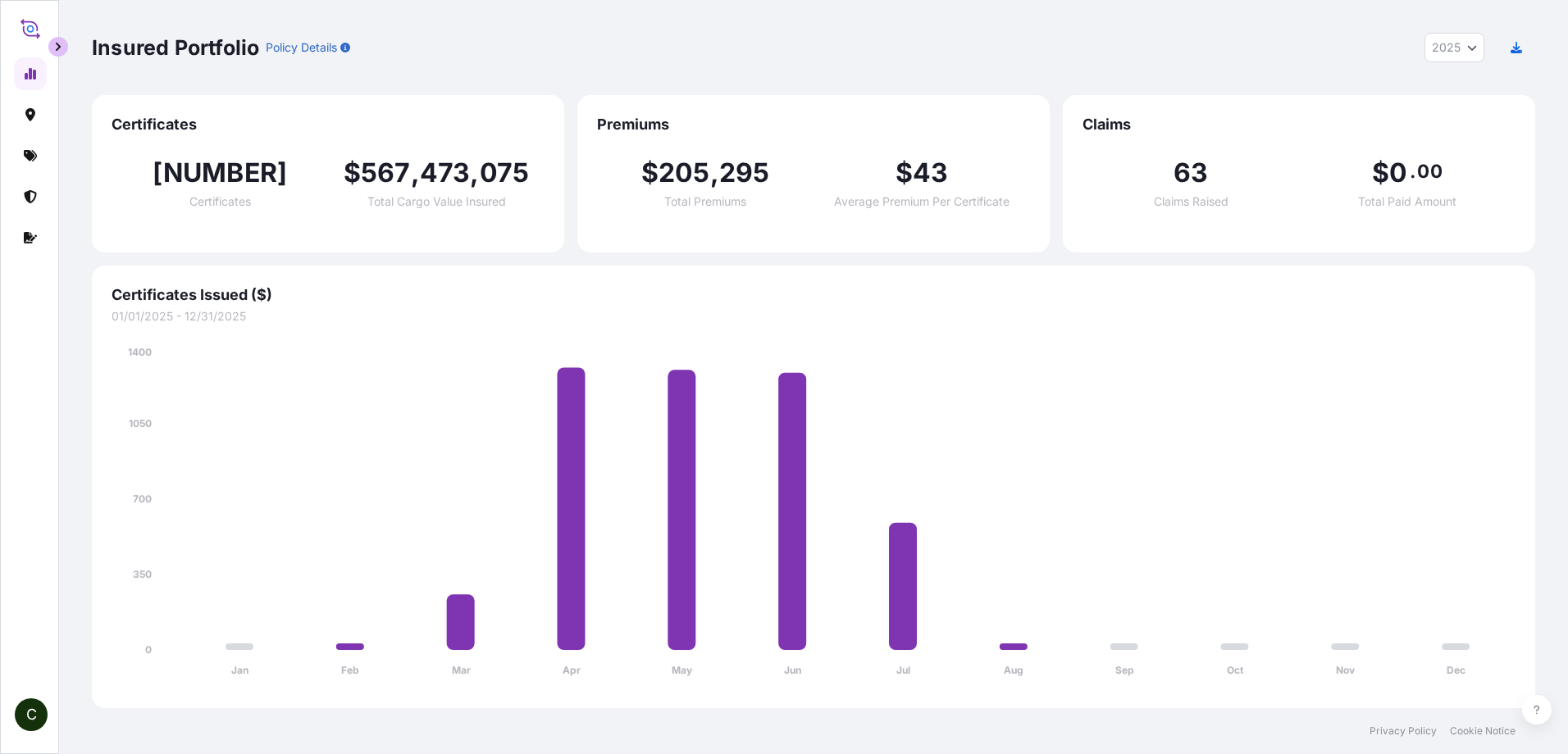 click 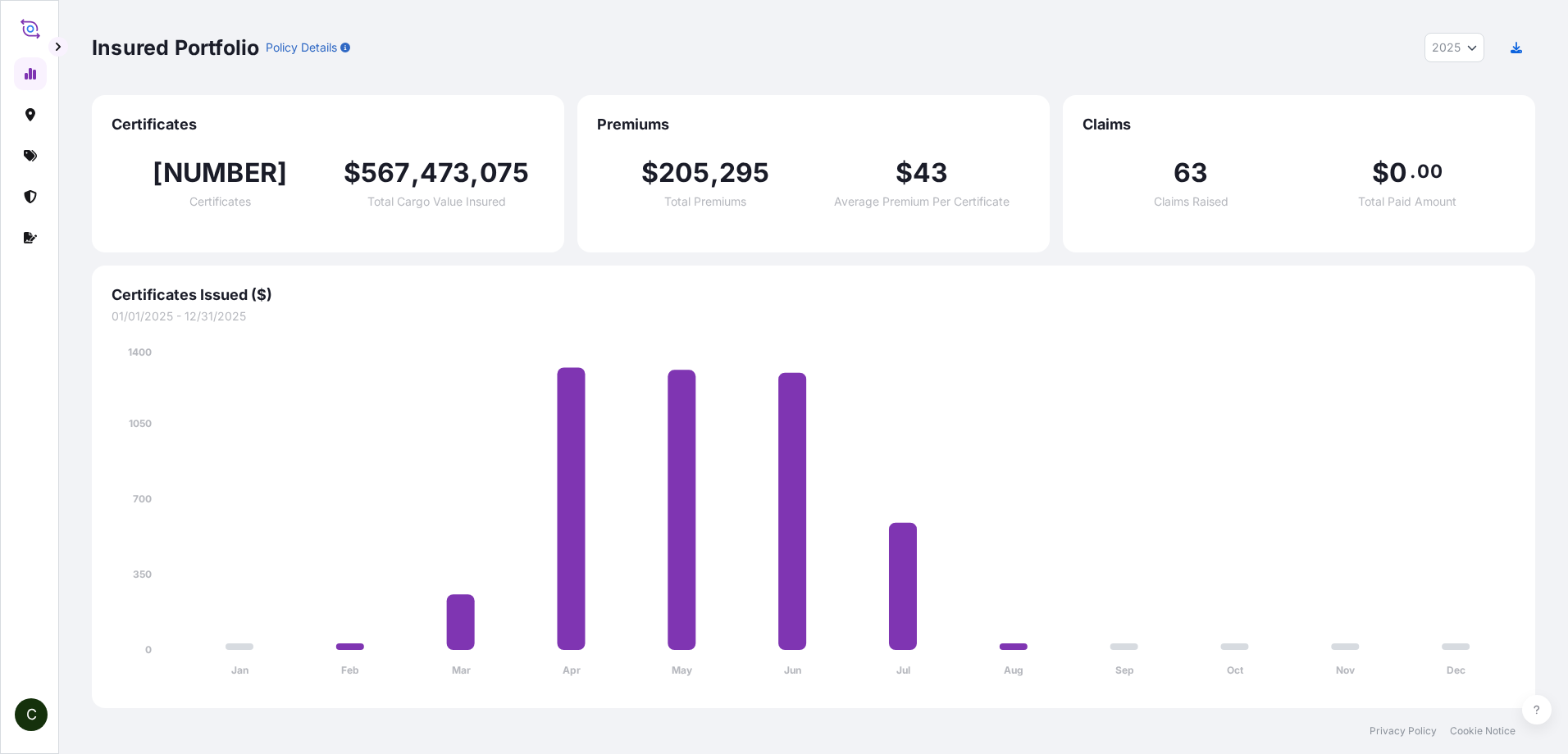 click 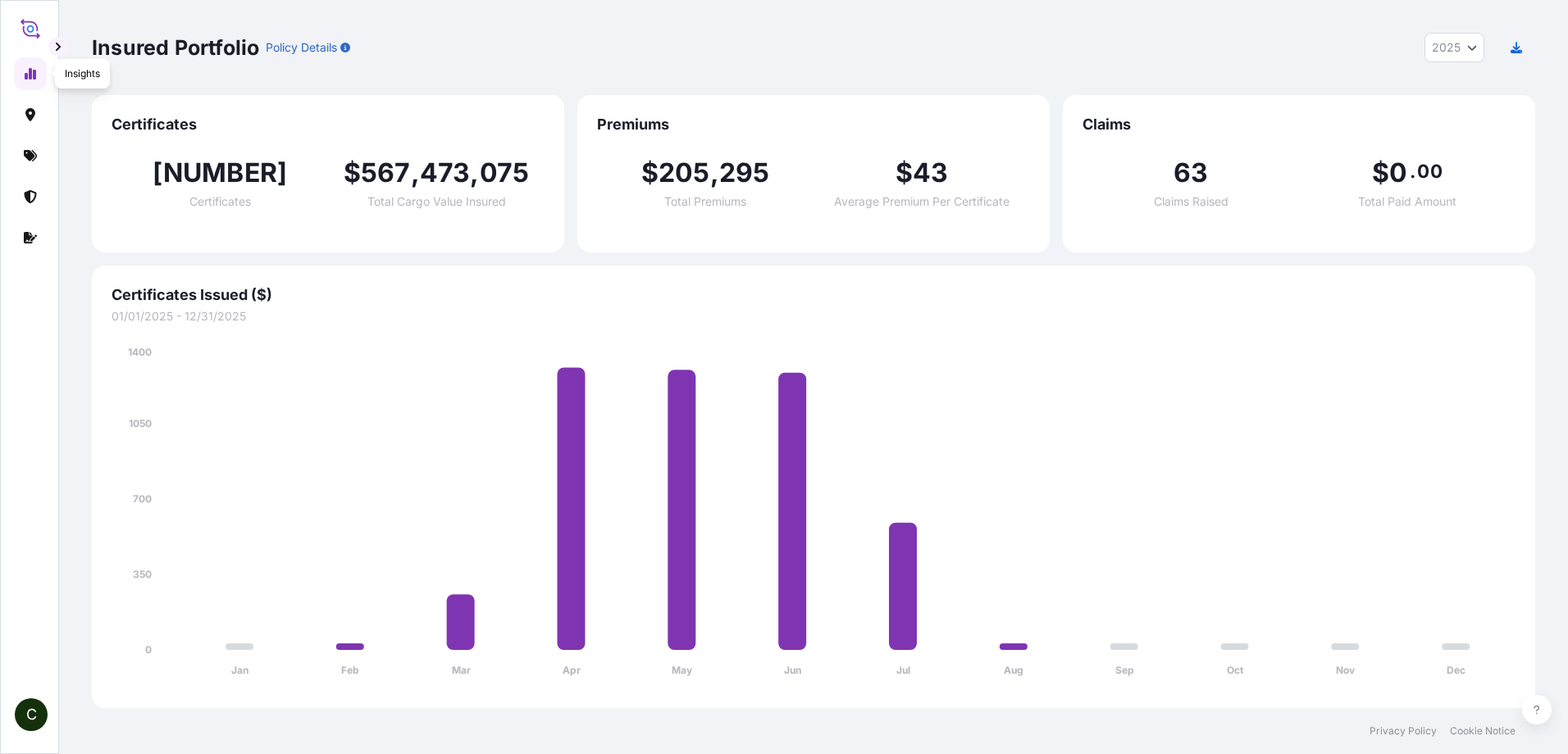 click 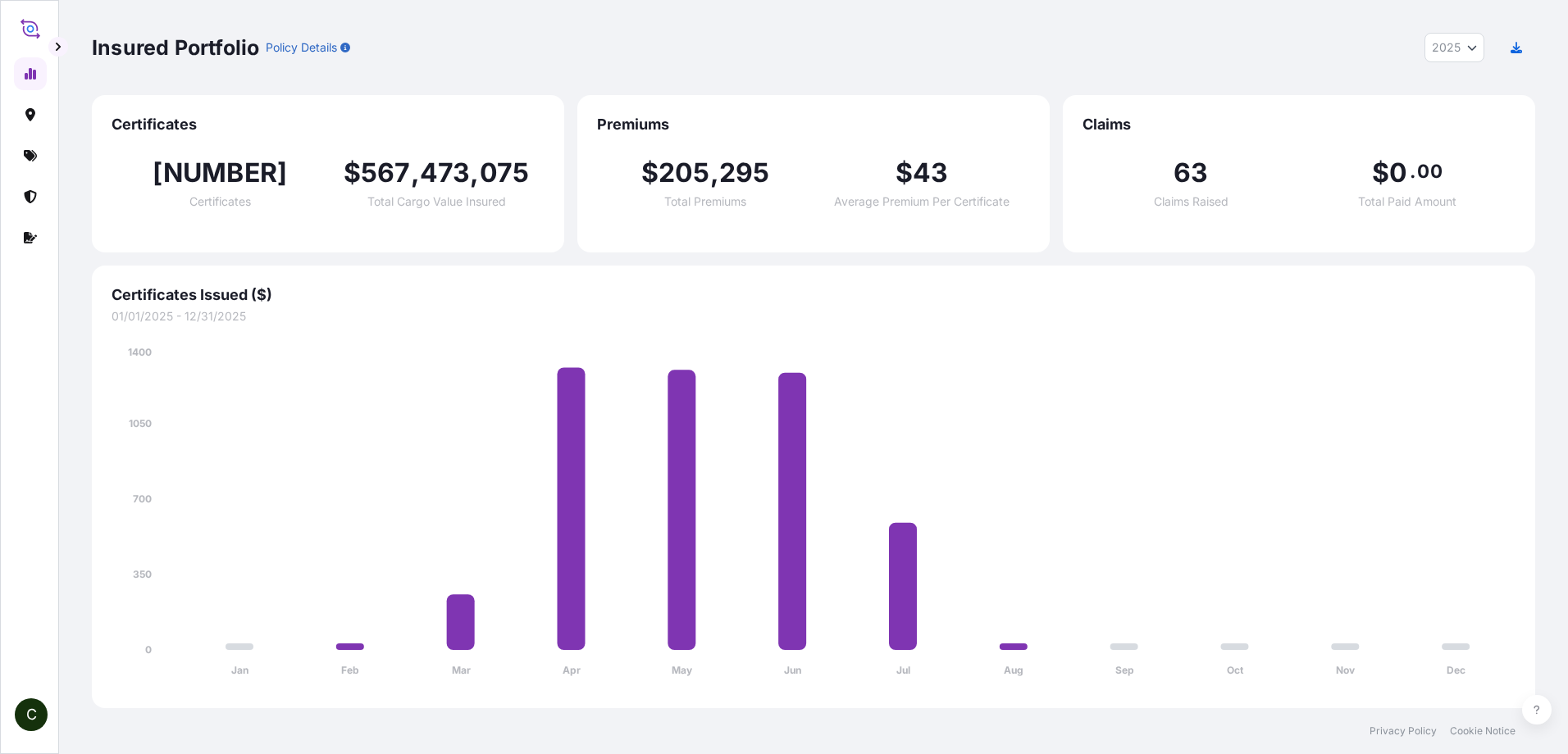 click 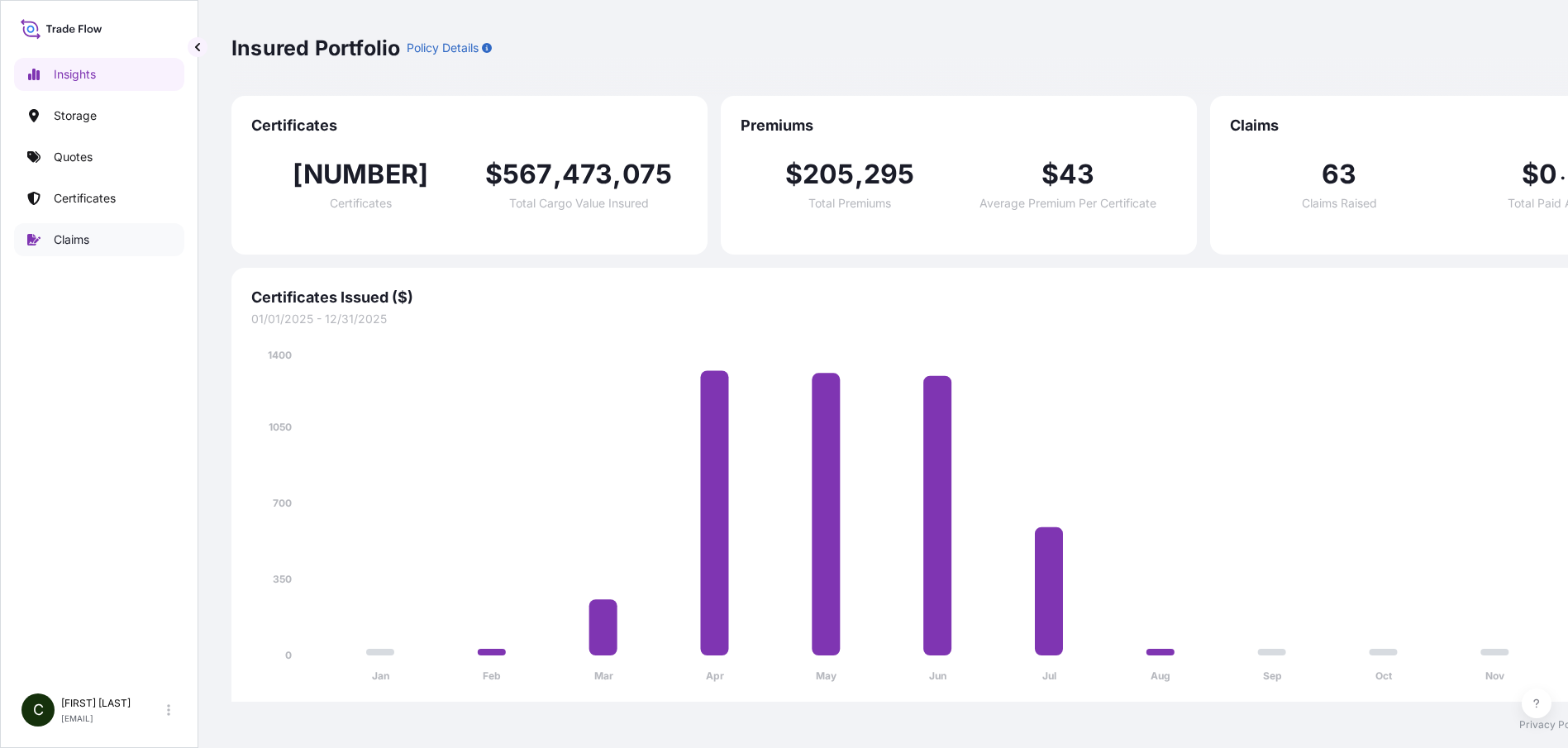 click on "Claims" at bounding box center (71, 240) 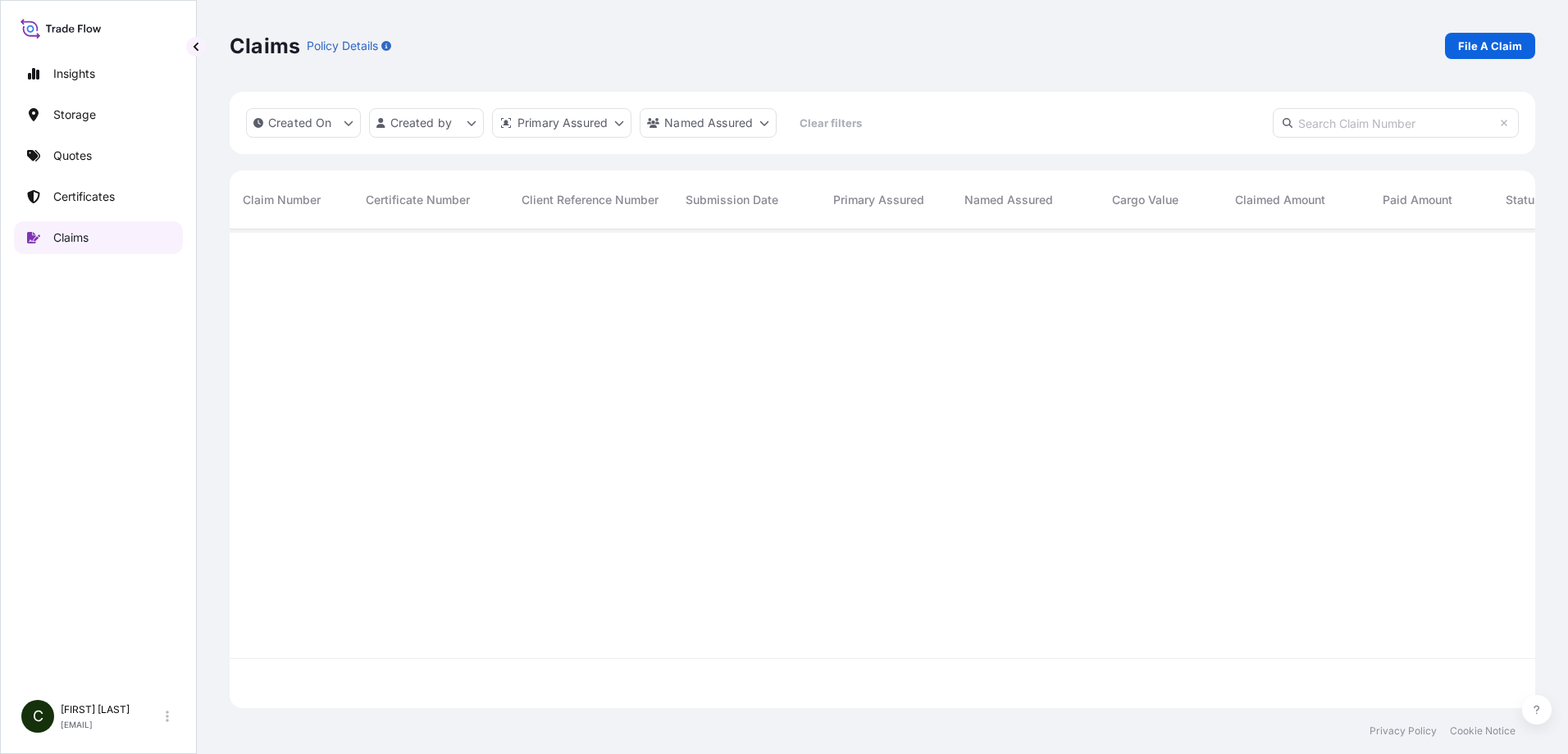 scroll, scrollTop: 13, scrollLeft: 13, axis: both 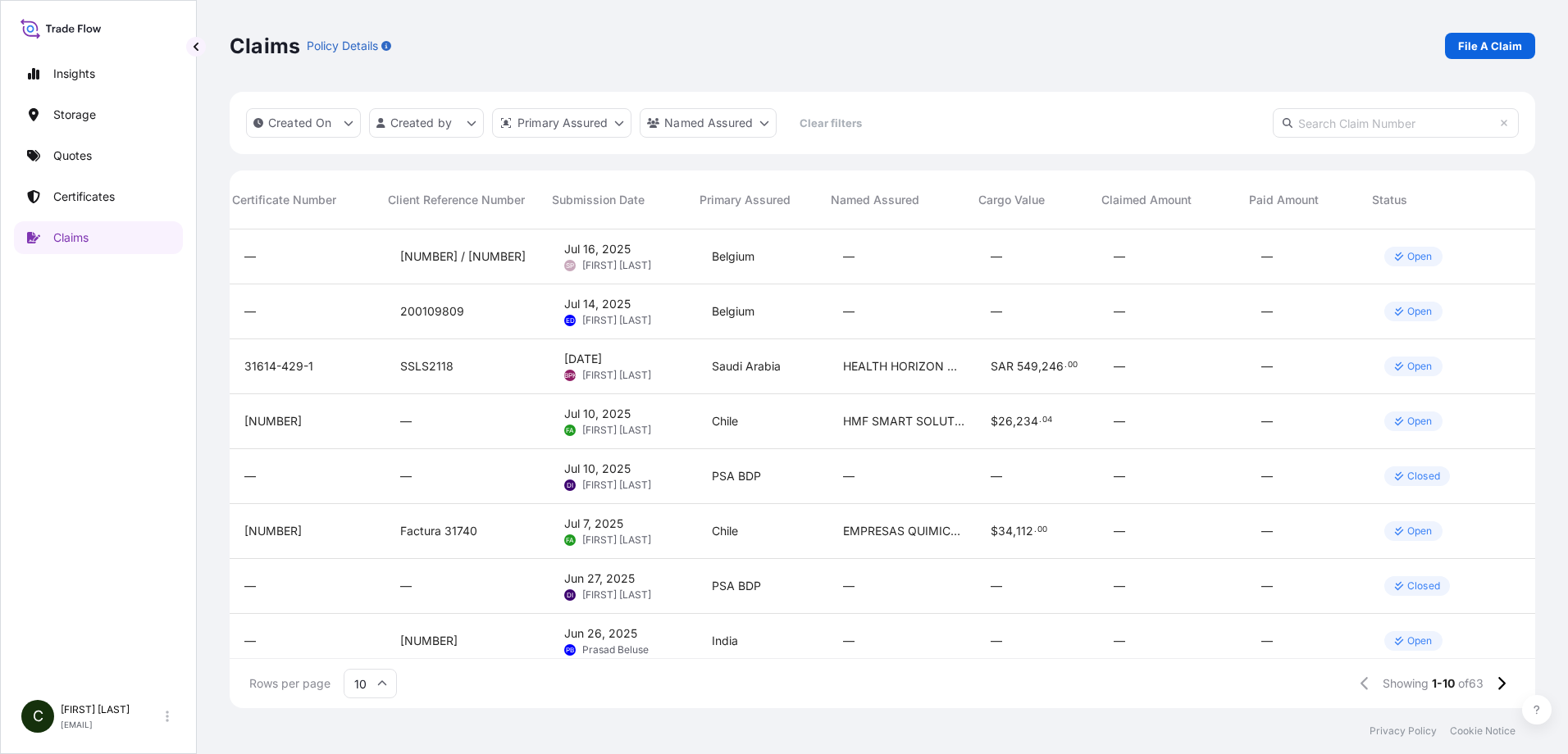 drag, startPoint x: 1371, startPoint y: 652, endPoint x: 1283, endPoint y: 676, distance: 91.21403 